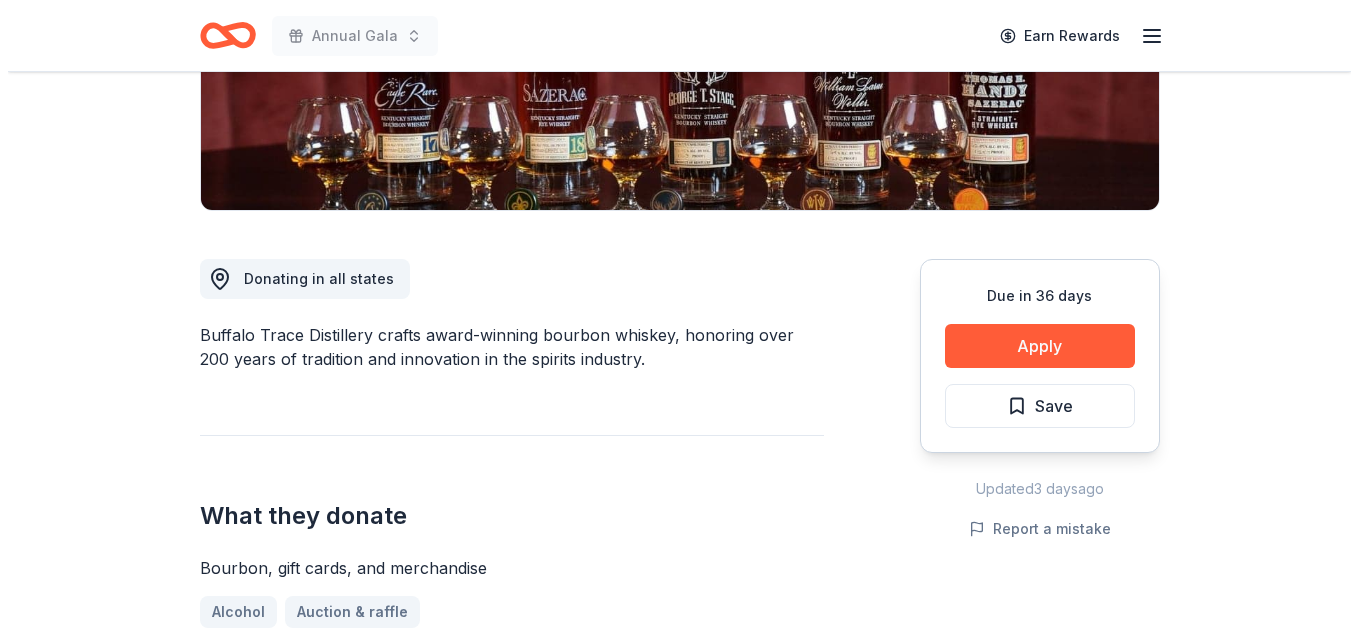 scroll, scrollTop: 400, scrollLeft: 0, axis: vertical 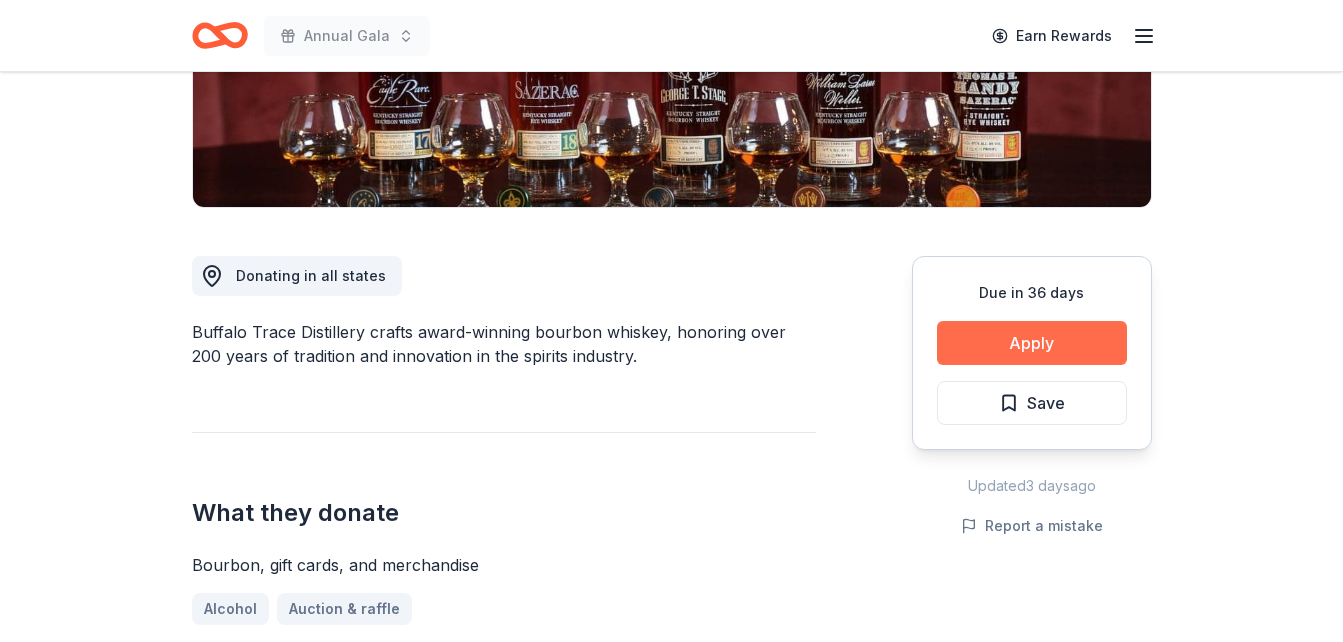 click on "Apply" at bounding box center [1032, 343] 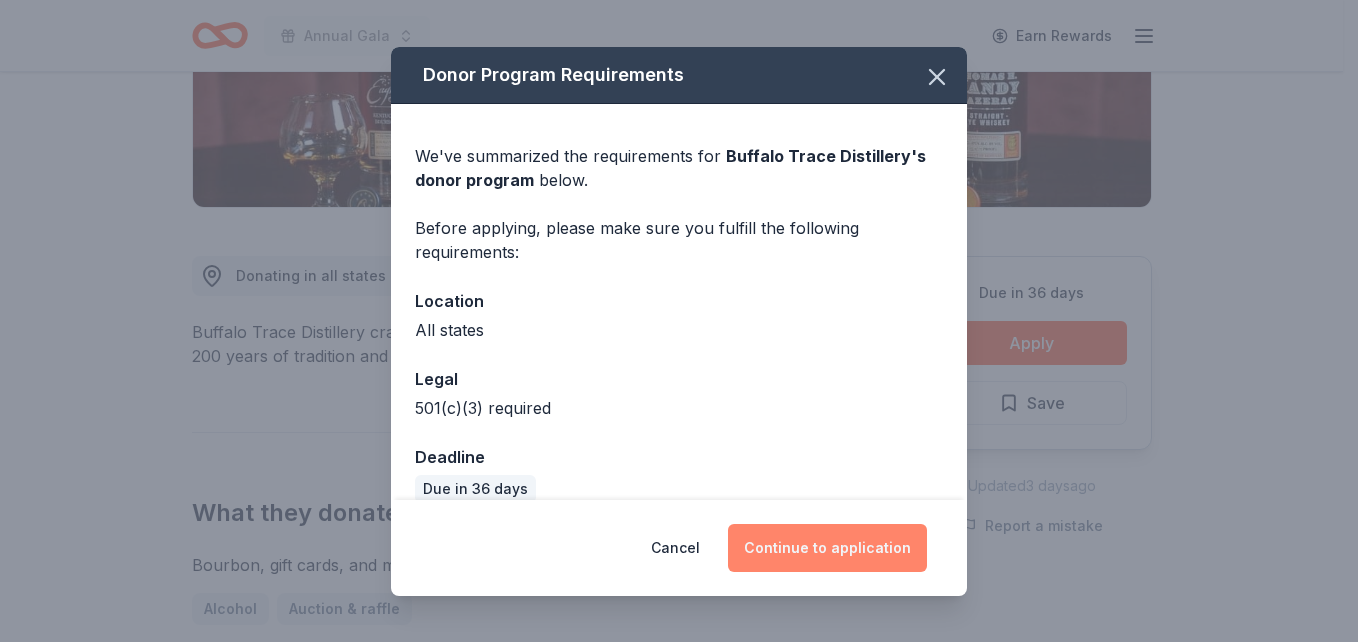 click on "Continue to application" at bounding box center (827, 548) 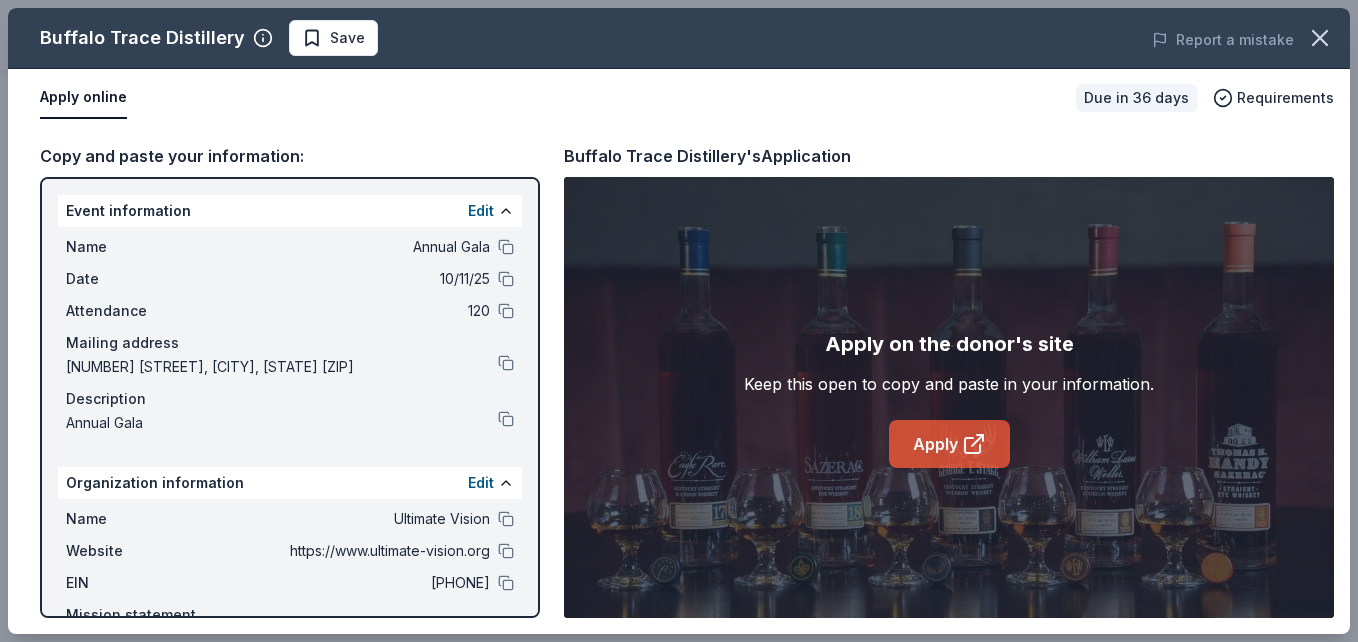 click on "Apply" at bounding box center [949, 444] 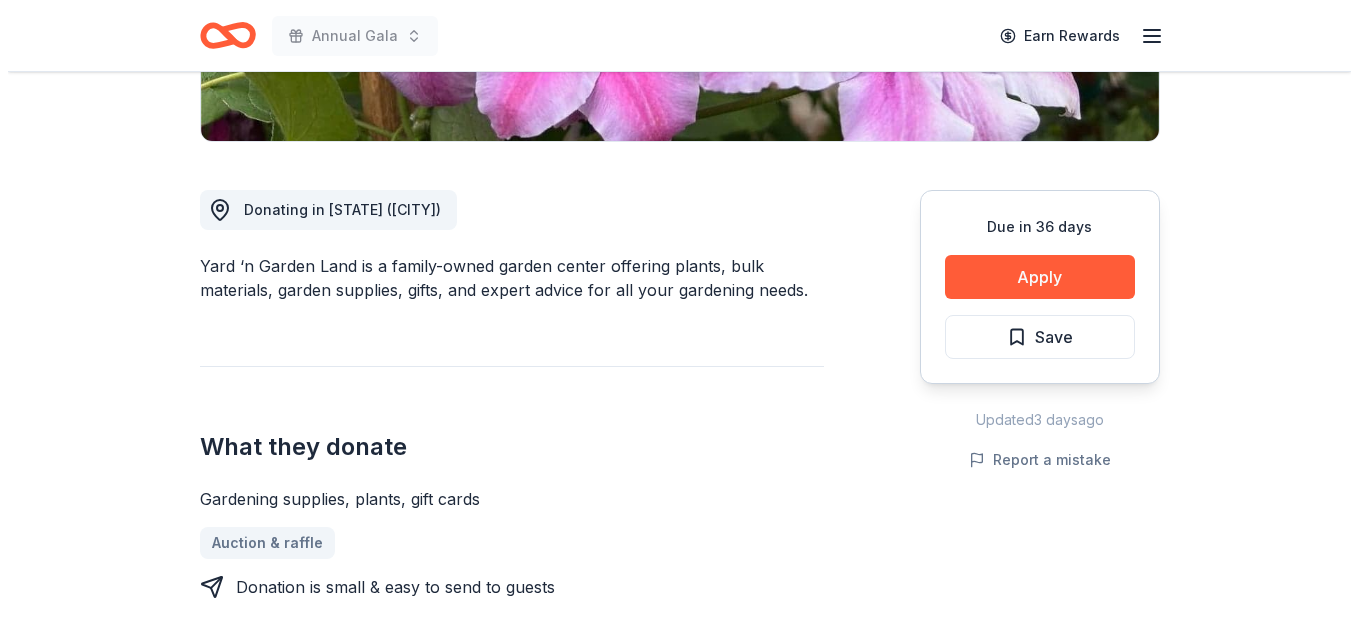 scroll, scrollTop: 500, scrollLeft: 0, axis: vertical 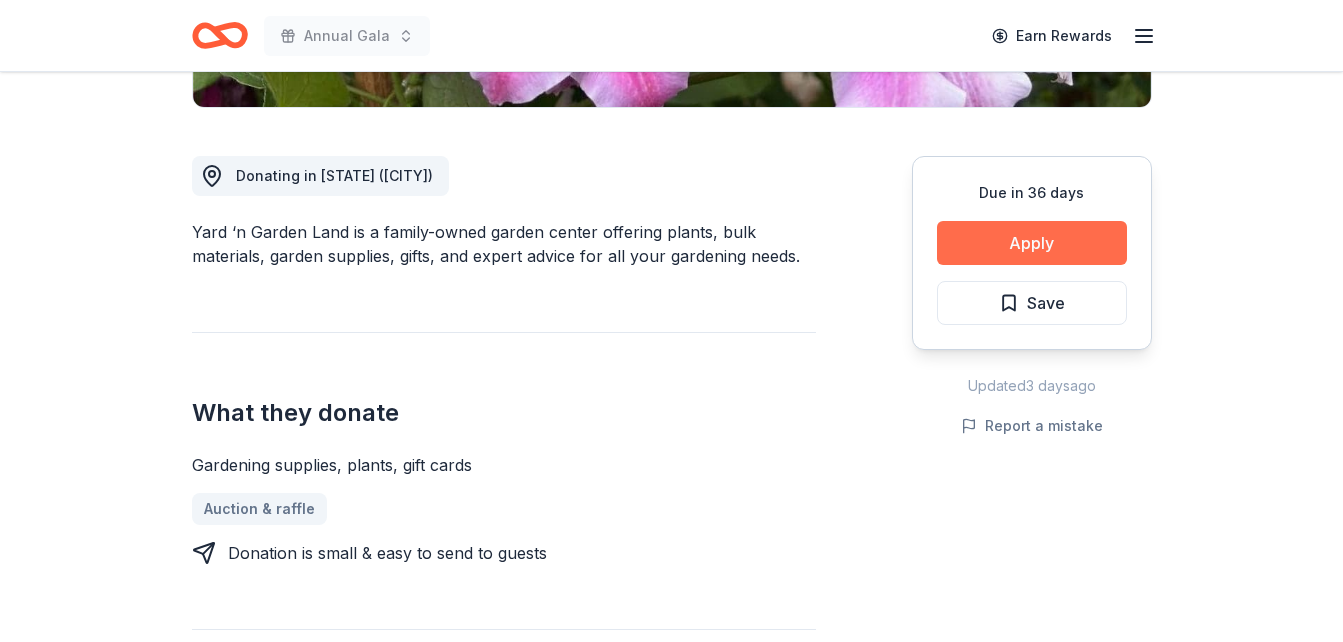 click on "Apply" at bounding box center (1032, 243) 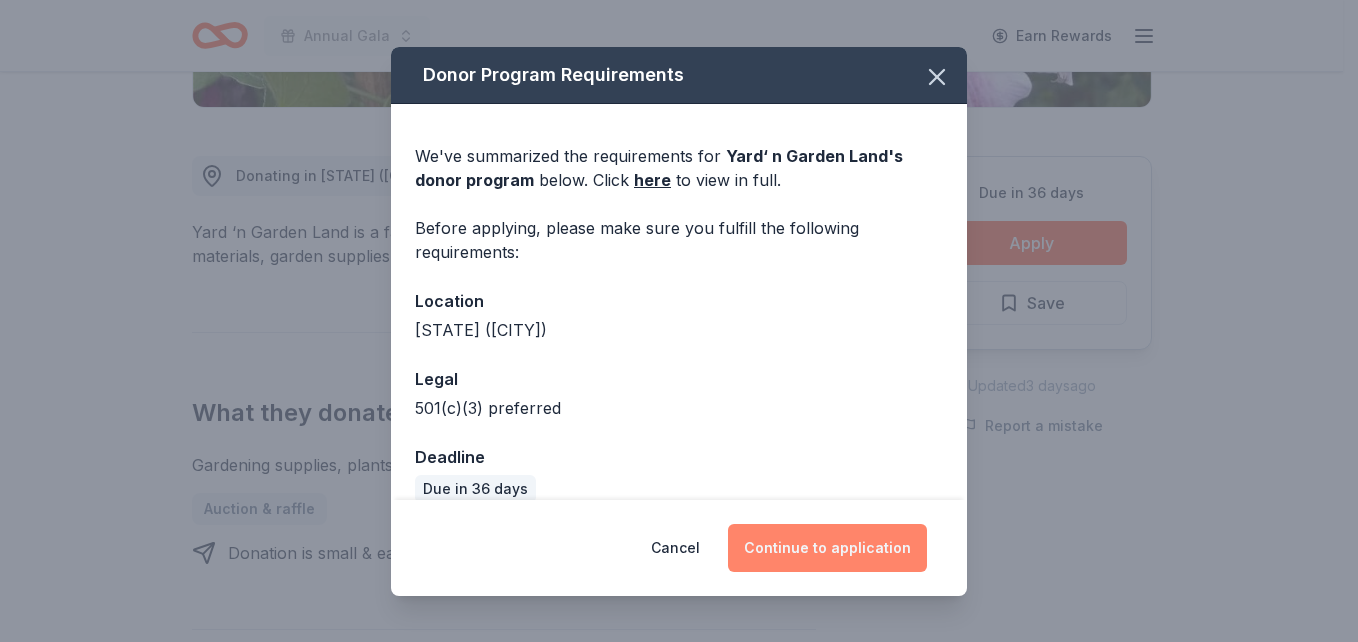 click on "Continue to application" at bounding box center [827, 548] 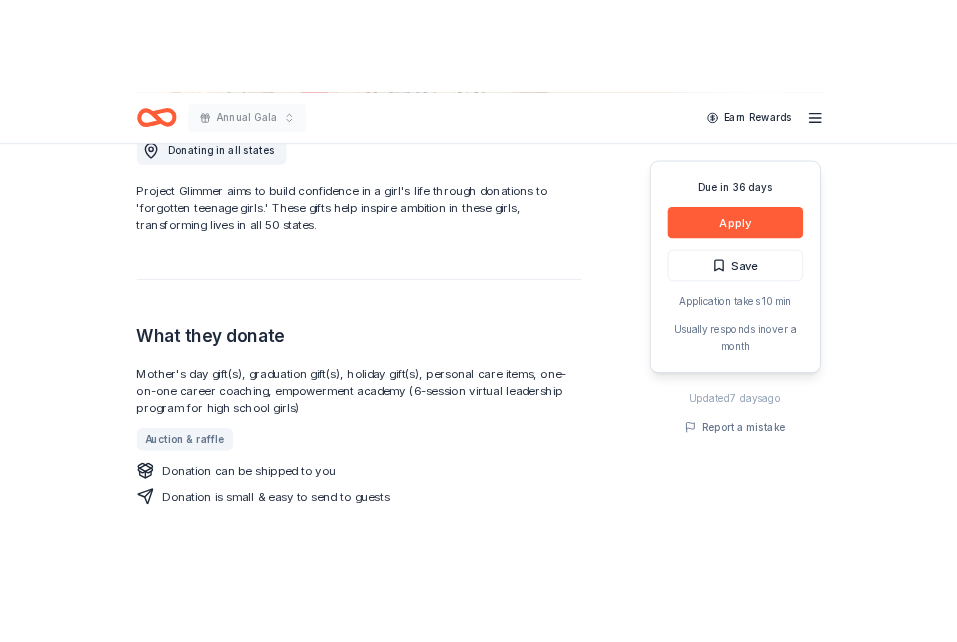 scroll, scrollTop: 600, scrollLeft: 0, axis: vertical 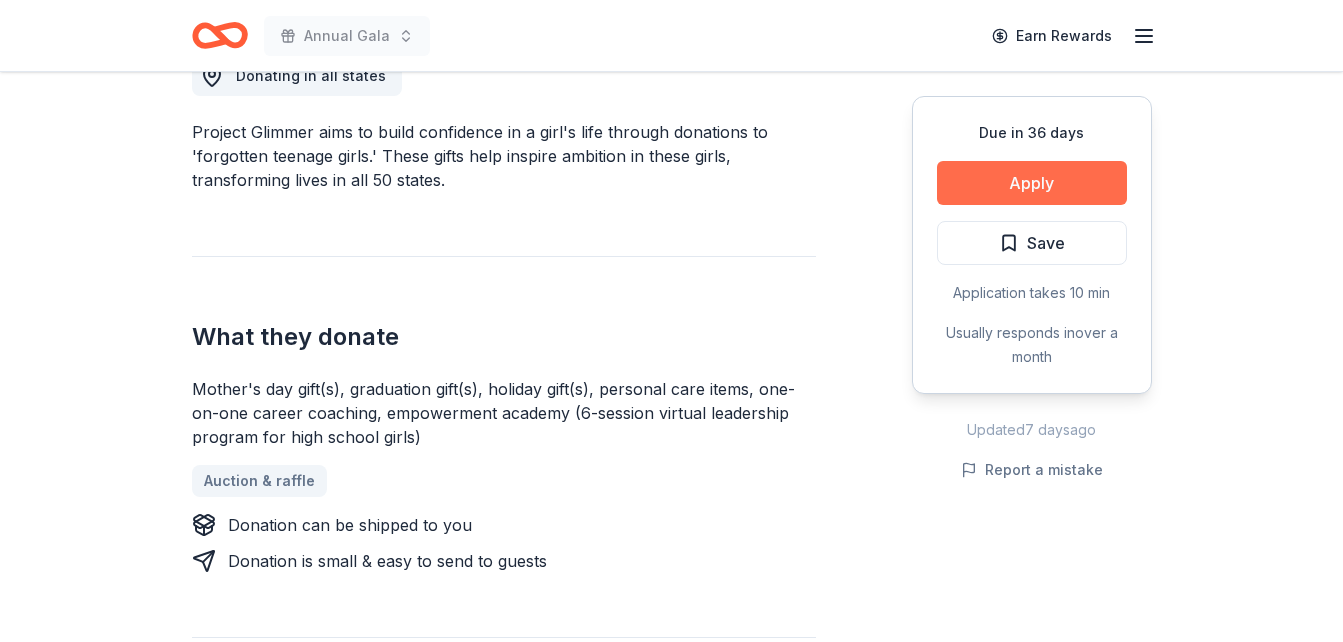 click on "Apply" at bounding box center (1032, 183) 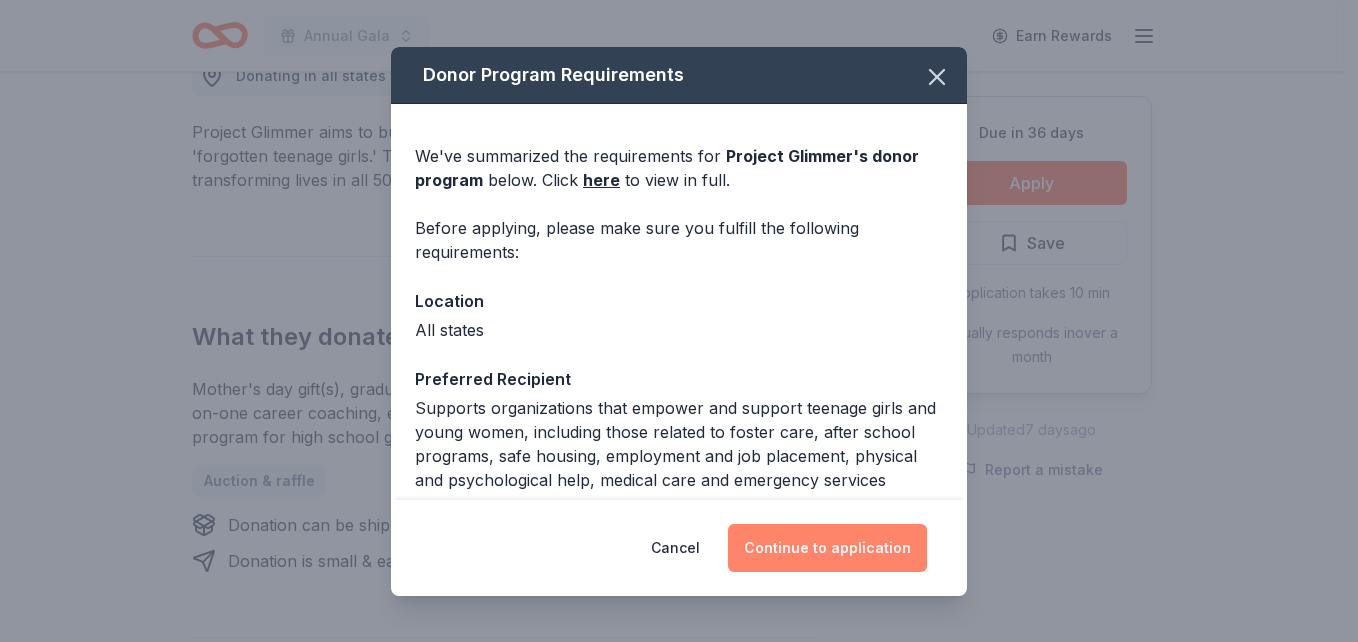 click on "Continue to application" at bounding box center (827, 548) 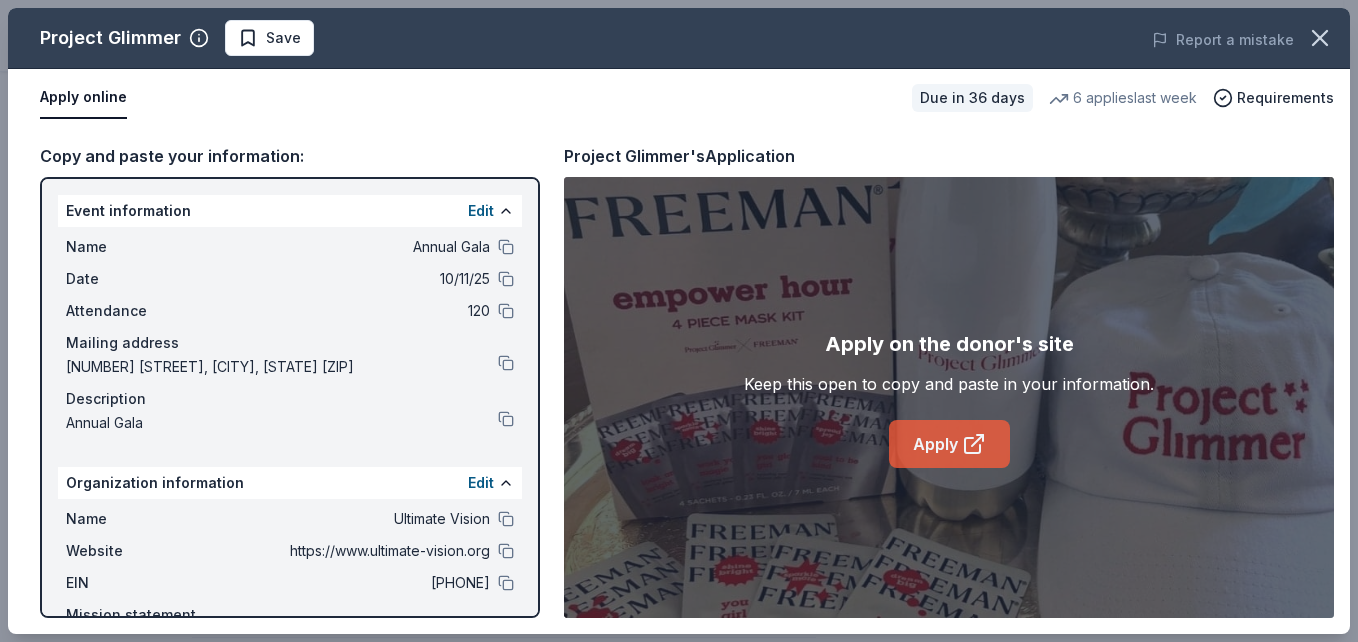 click on "Apply" at bounding box center [949, 444] 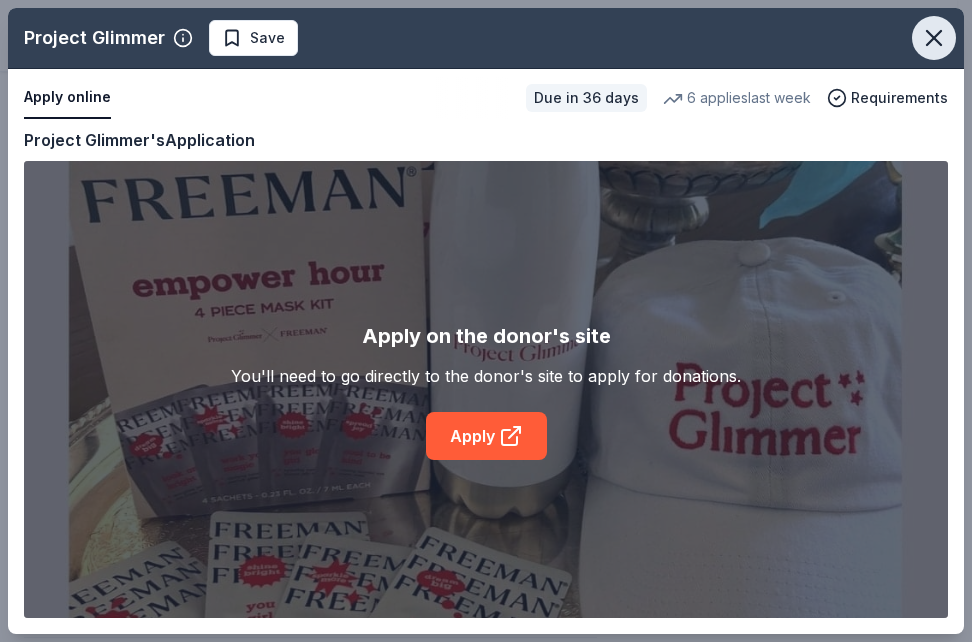 click 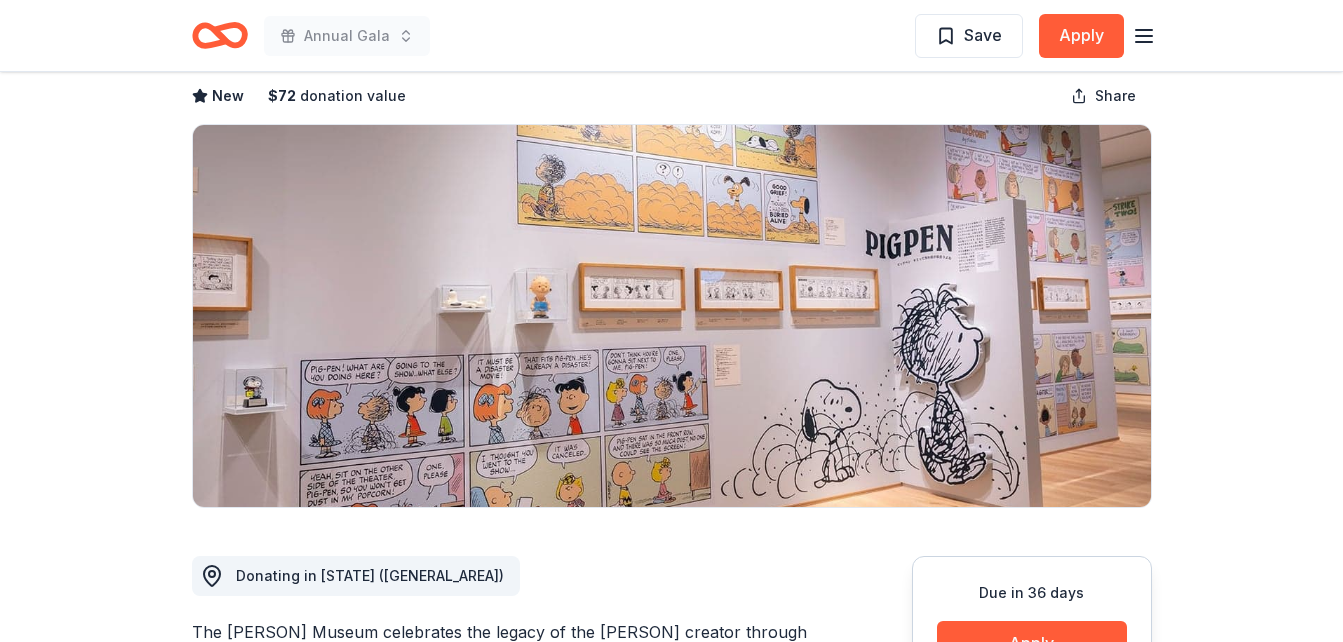 scroll, scrollTop: 0, scrollLeft: 0, axis: both 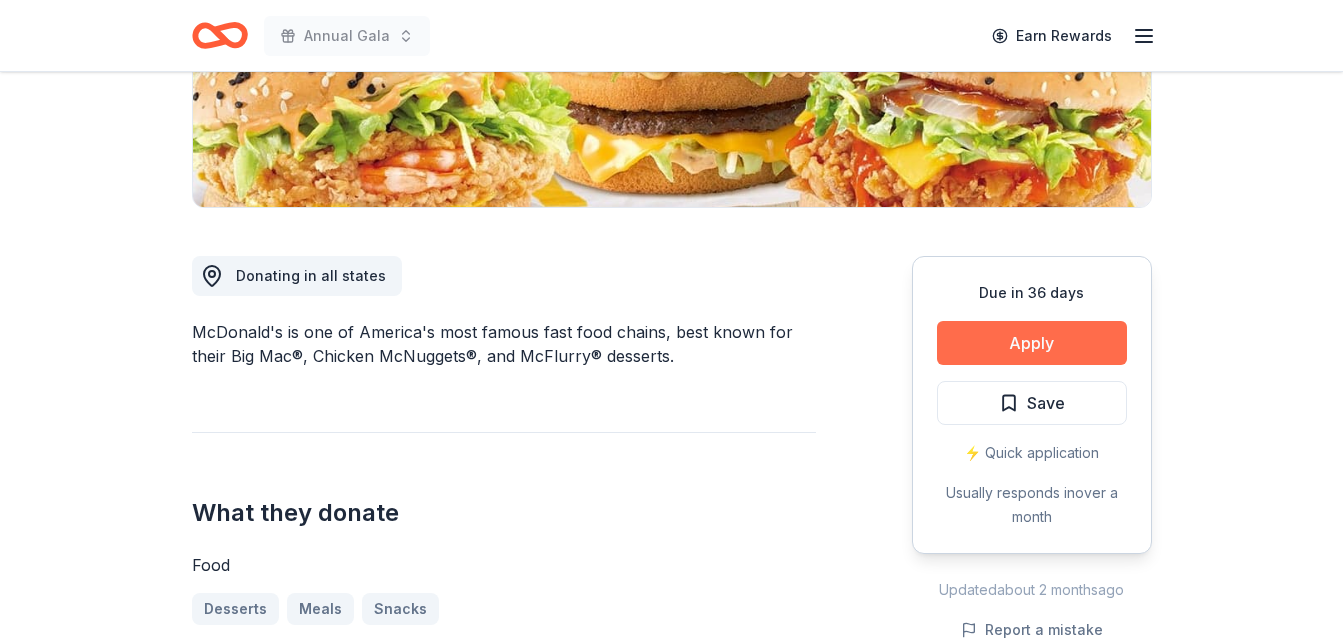 click on "Apply" at bounding box center [1032, 343] 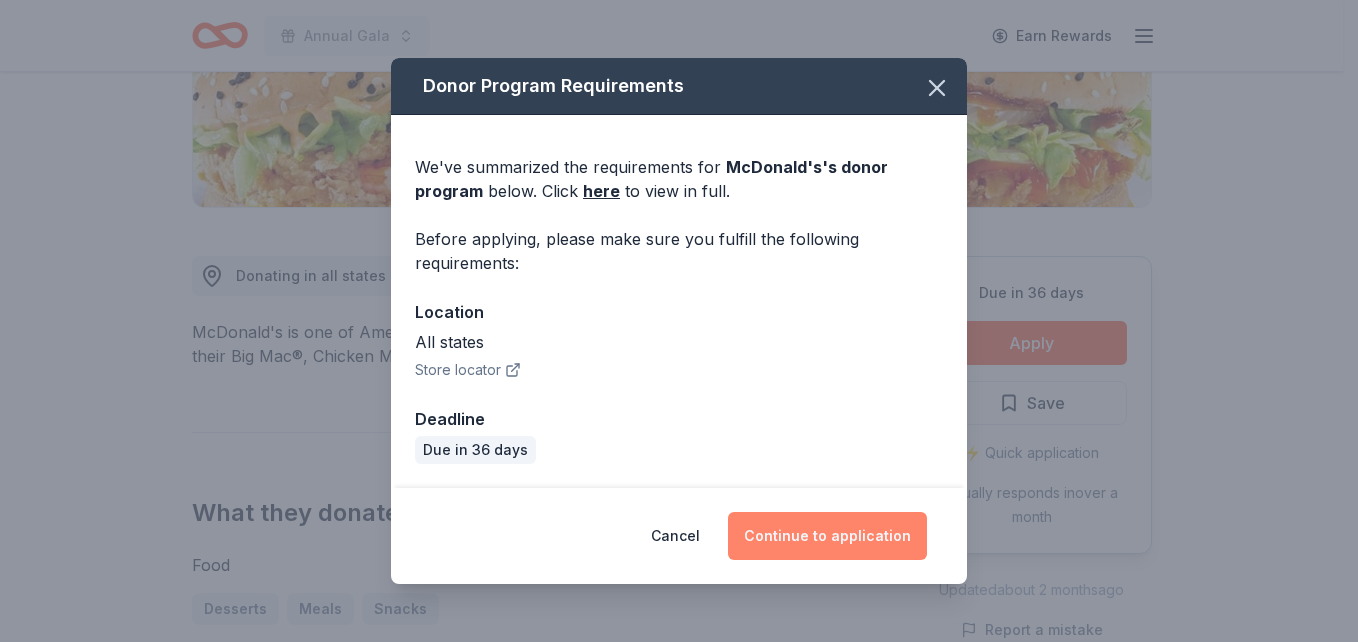 click on "Continue to application" at bounding box center (827, 536) 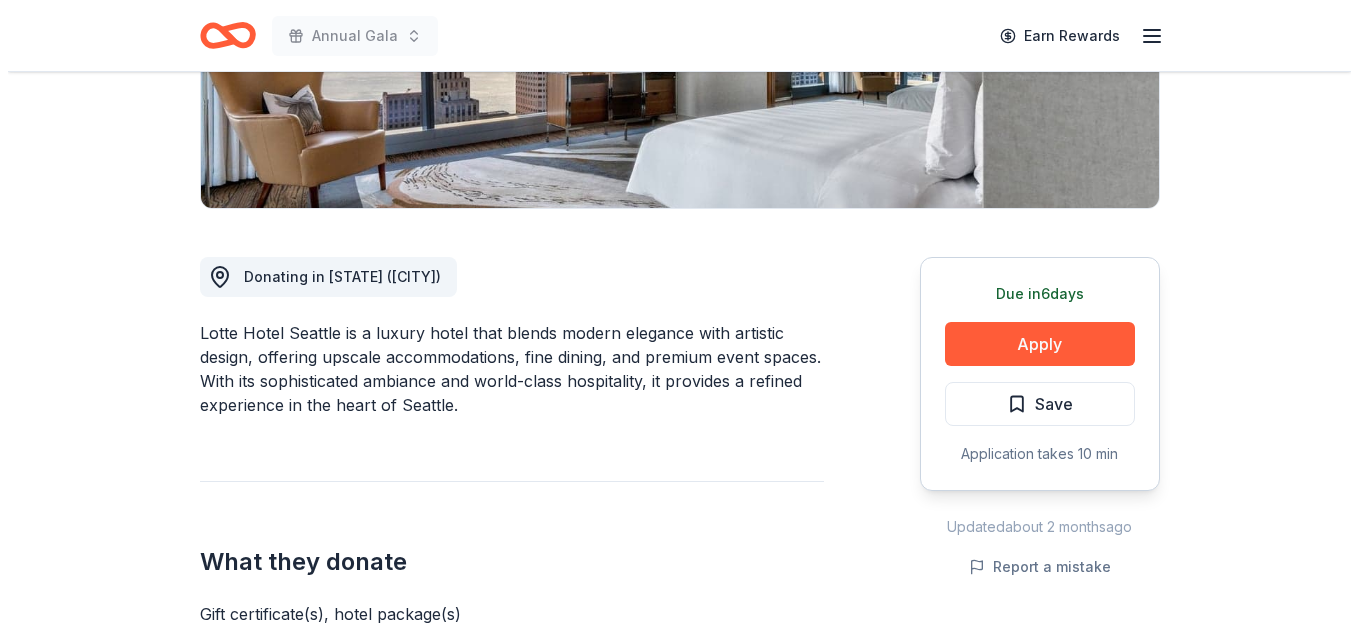 scroll, scrollTop: 400, scrollLeft: 0, axis: vertical 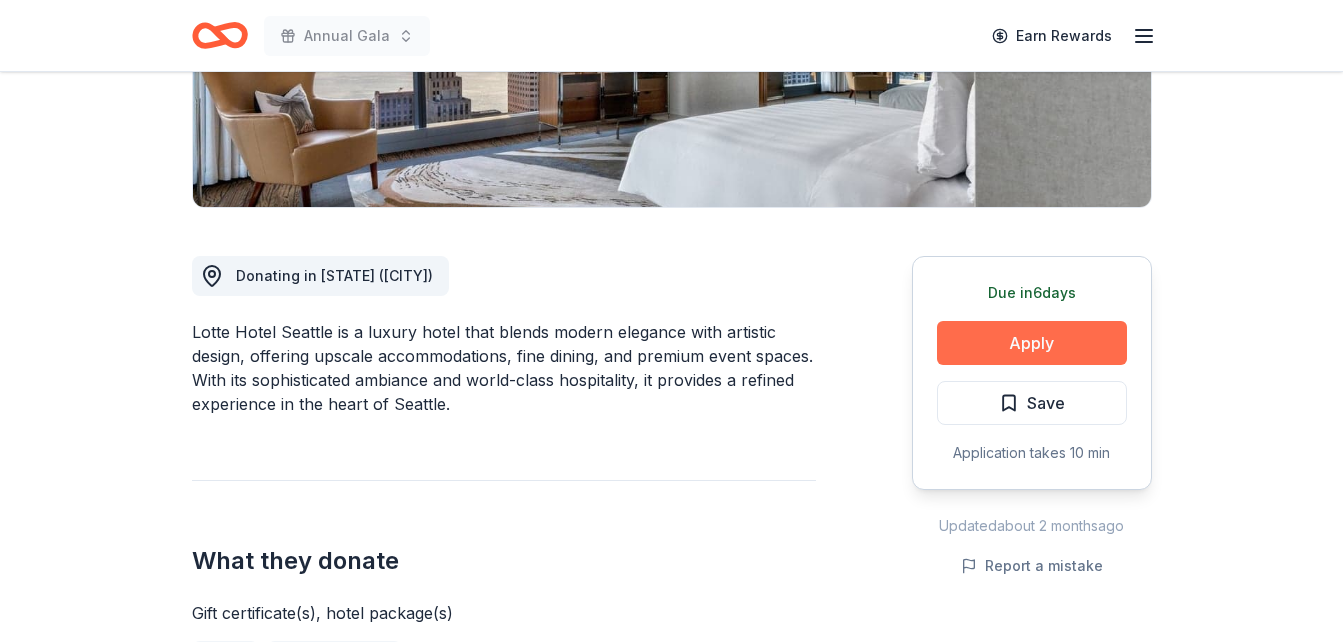 click on "Apply" at bounding box center [1032, 343] 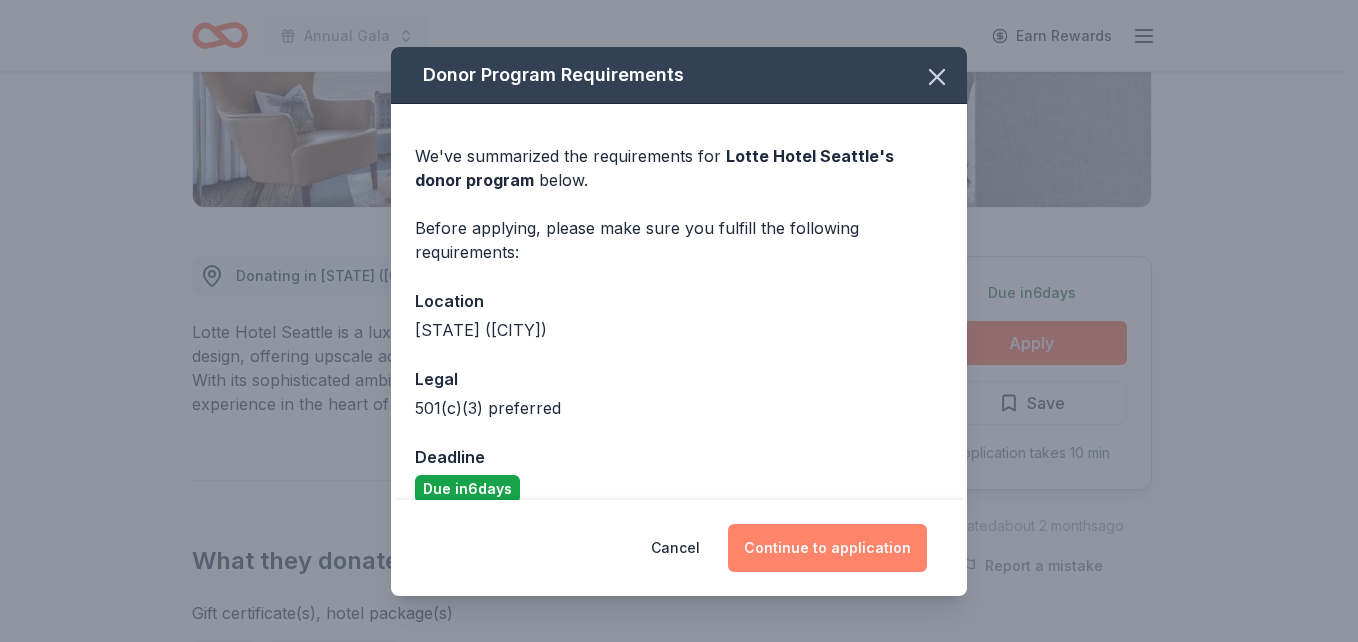 click on "Continue to application" at bounding box center [827, 548] 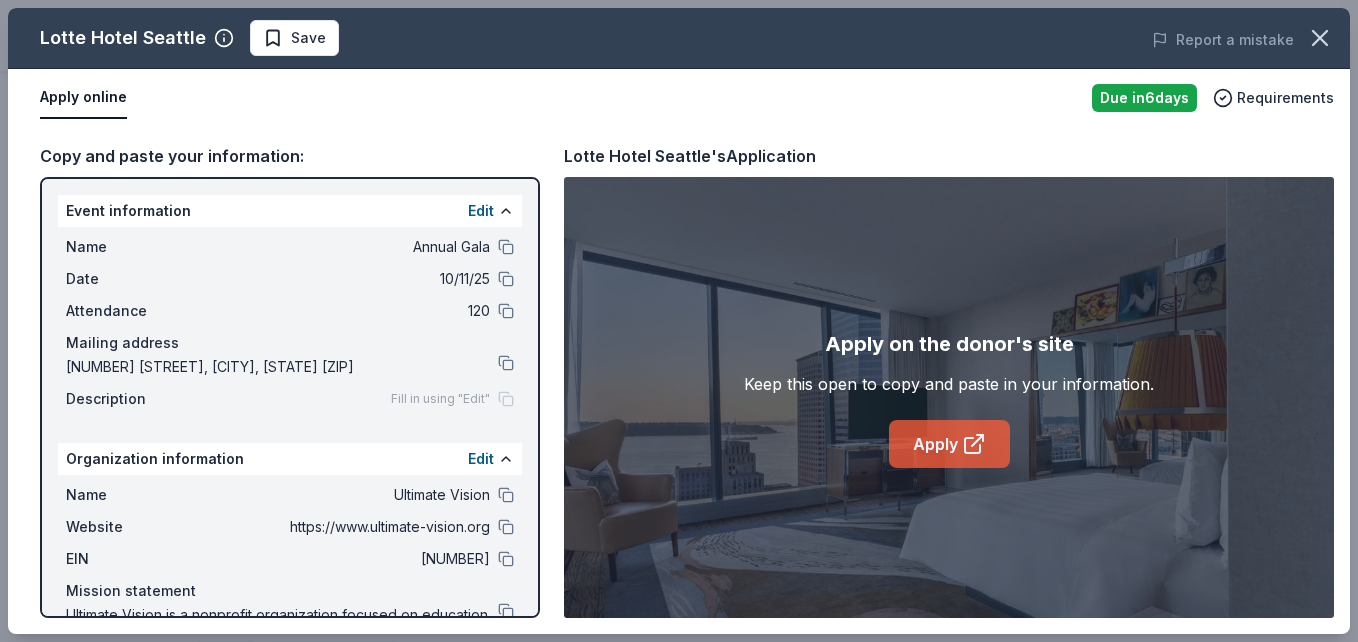 click on "Apply" at bounding box center (949, 444) 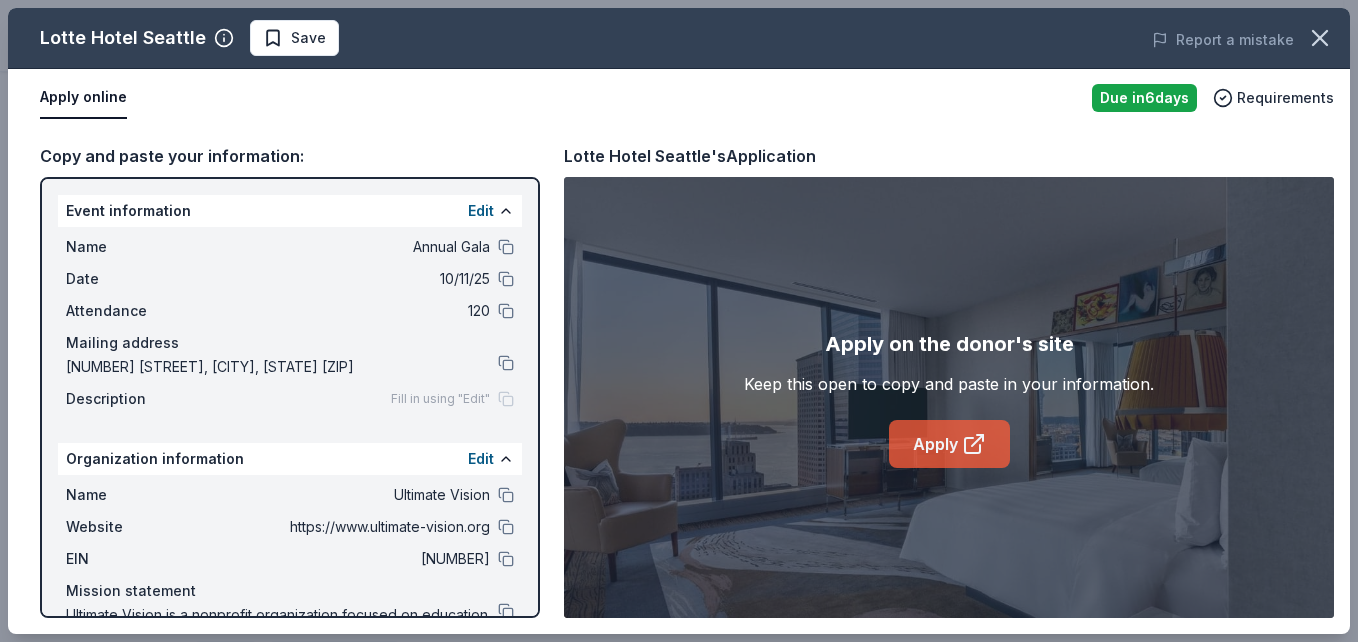click on "Apply" at bounding box center (949, 444) 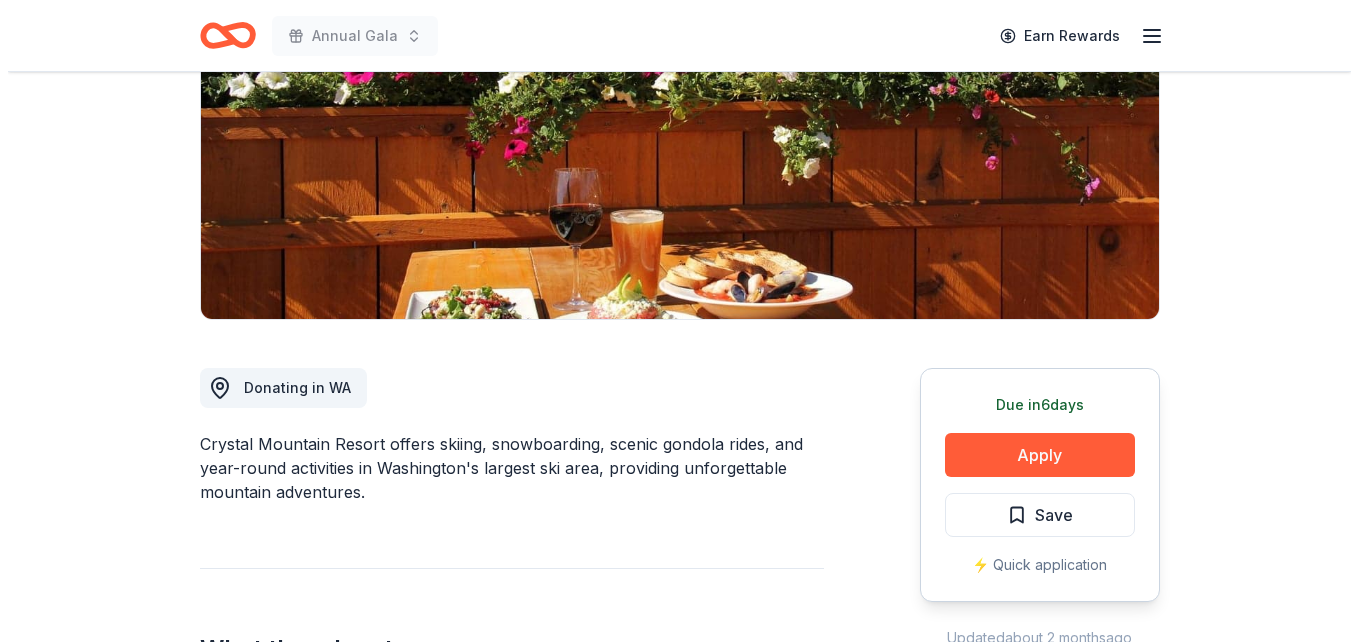 scroll, scrollTop: 300, scrollLeft: 0, axis: vertical 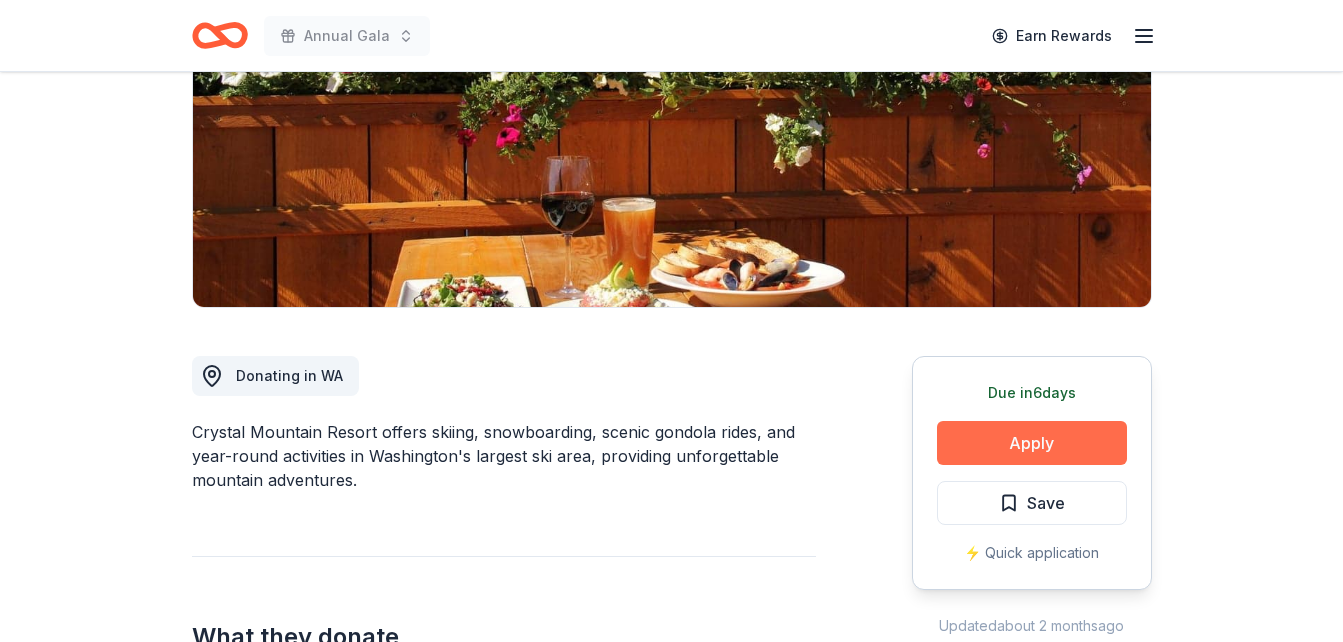 click on "Apply" at bounding box center (1032, 443) 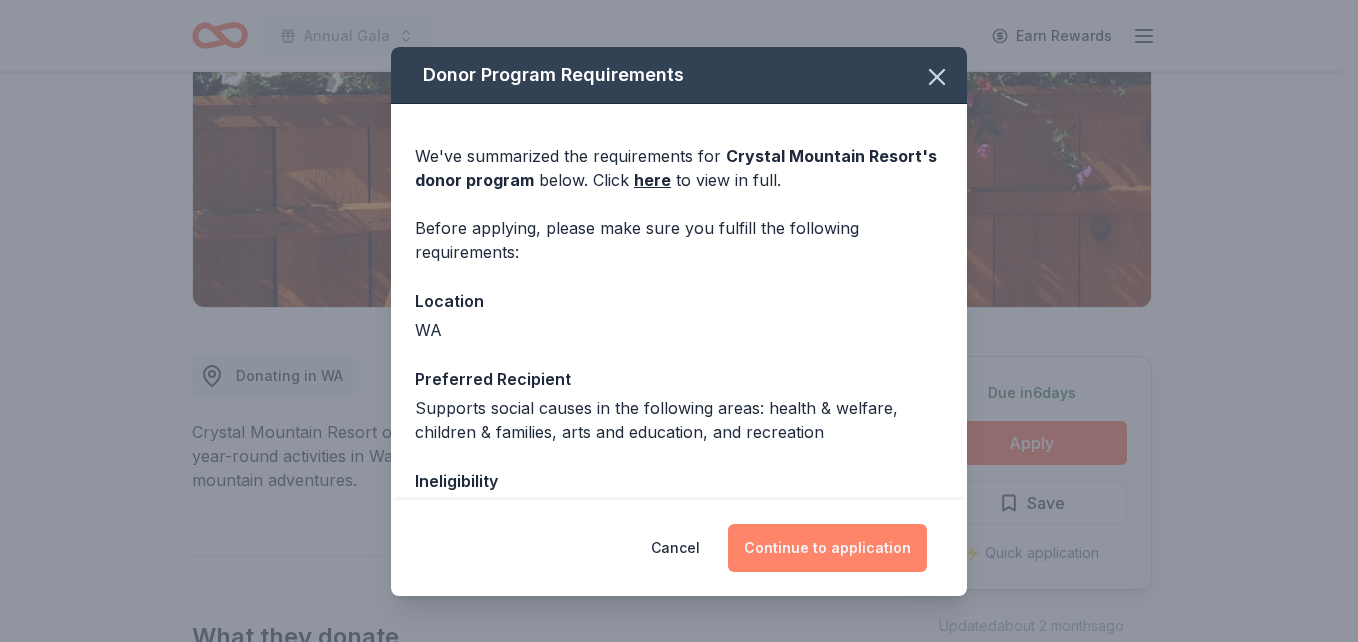 click on "Continue to application" at bounding box center (827, 548) 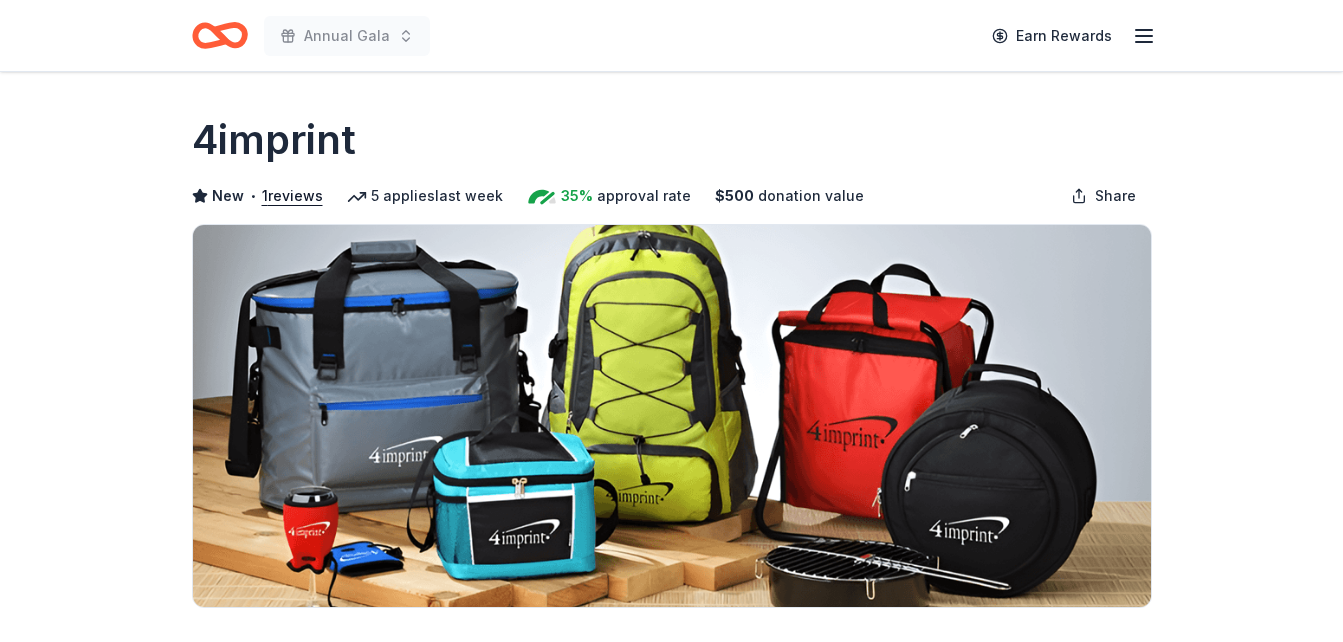 scroll, scrollTop: 0, scrollLeft: 0, axis: both 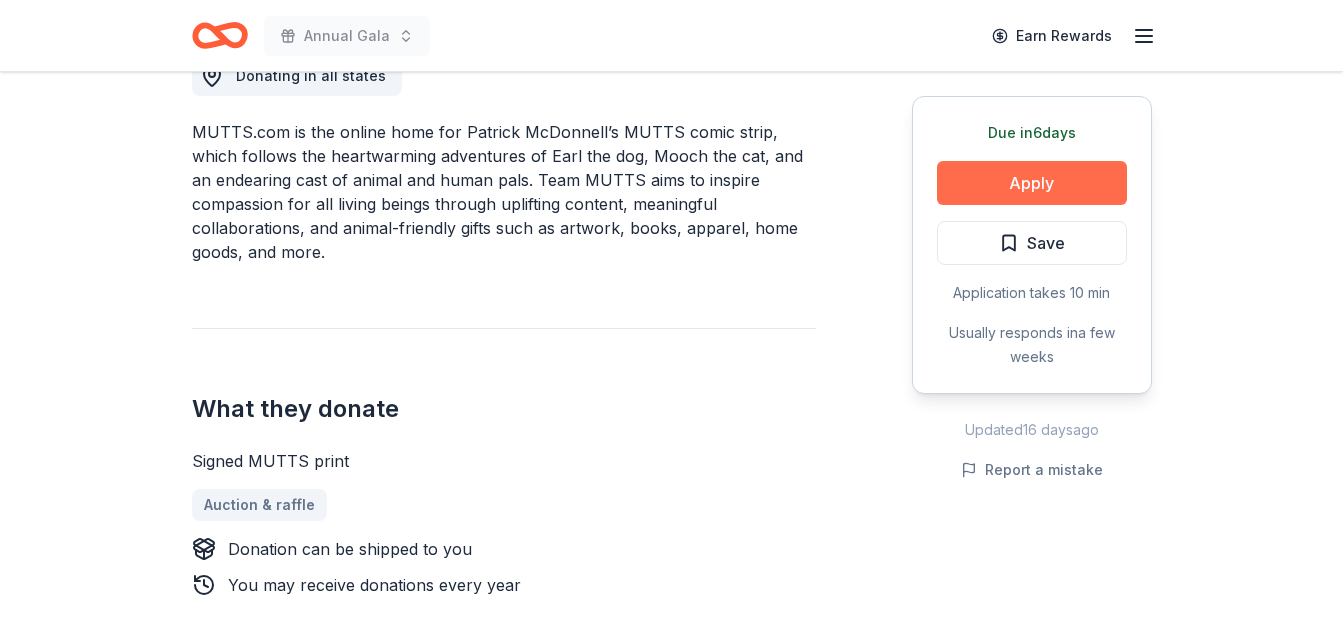 click on "Apply" at bounding box center [1032, 183] 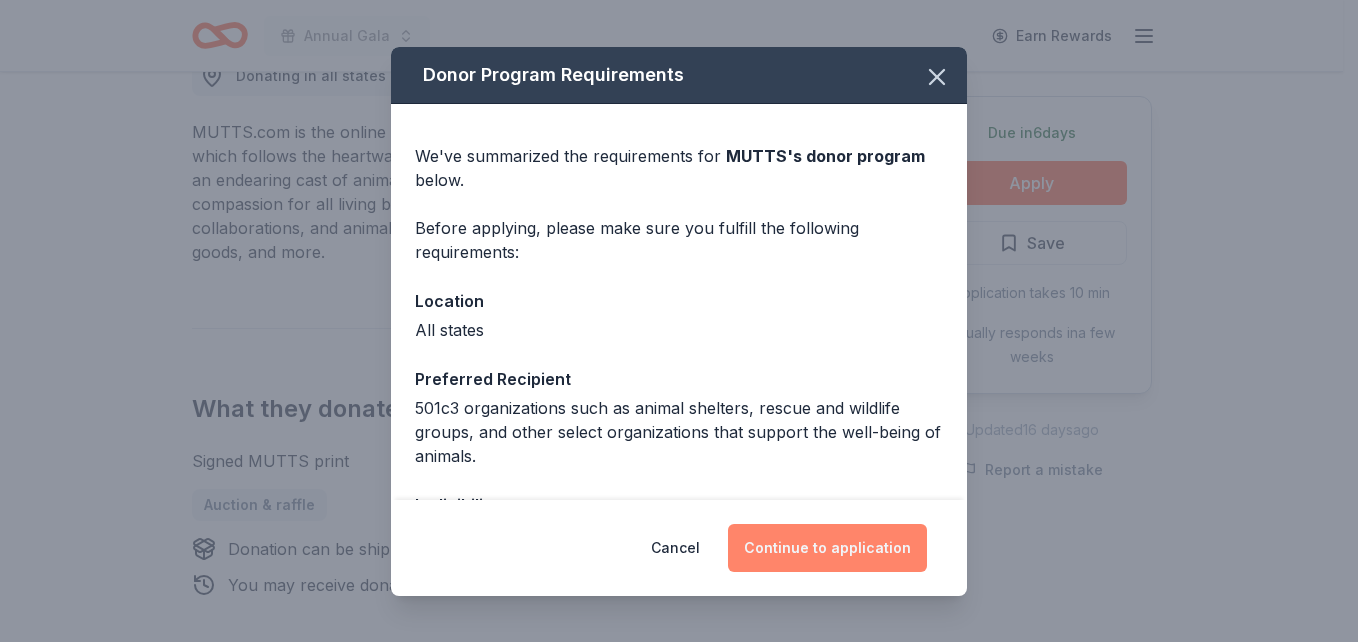 click on "Continue to application" at bounding box center [827, 548] 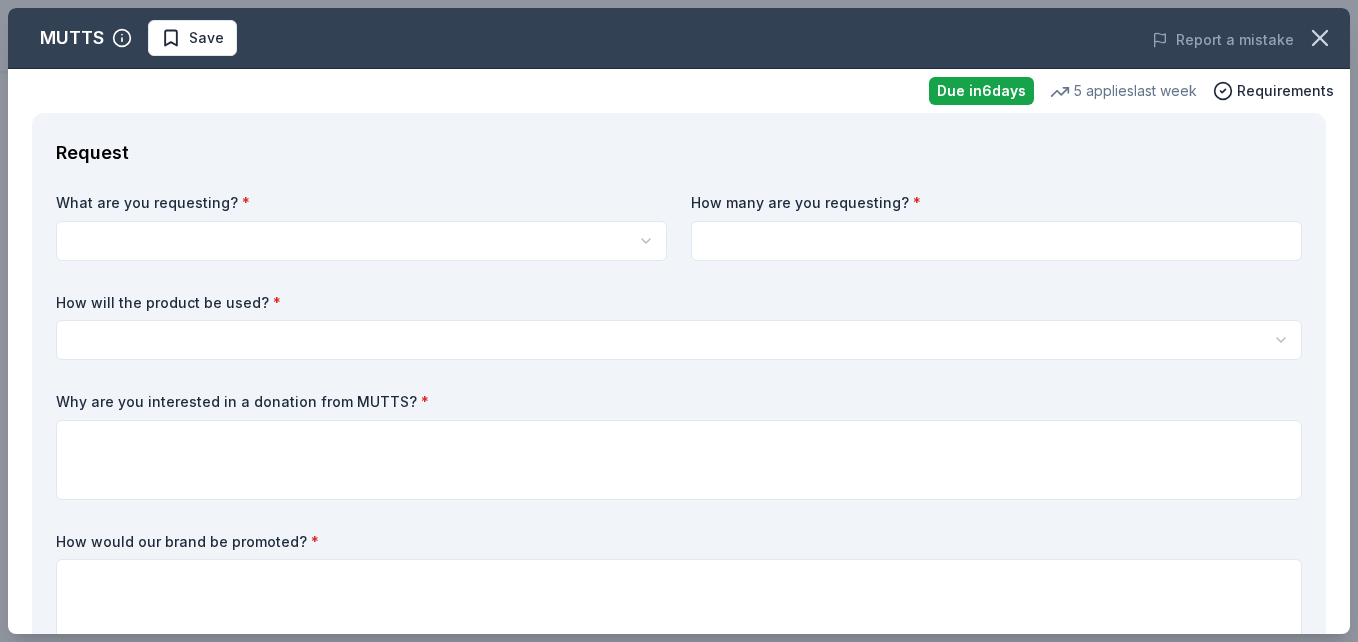 scroll, scrollTop: 0, scrollLeft: 0, axis: both 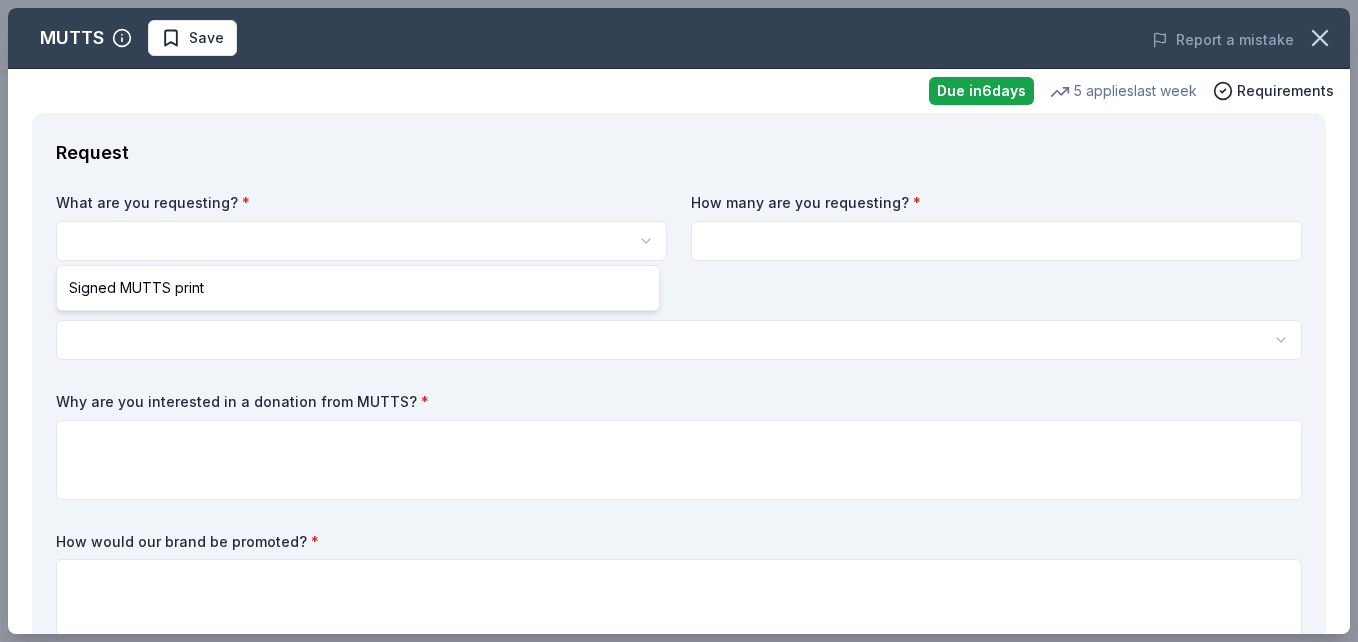 click on "Annual Gala Save Apply Due in 6 days Share MUTTS New 5 applies last week 7% approval rate $ 125 donation value Share Donating in all states MUTTS.com is the online home for [NAME]'s MUTTS comic strip, which follows the heartwarming adventures of Earl the dog, Mooch the cat, and an endearing cast of animal and human pals. Team MUTTS aims to inspire compassion for all living beings through uplifting content, meaningful collaborations, and animal-friendly gifts such as artwork, books, apparel, home goods, and more. What they donate Signed MUTTS print Auction & raffle Donation can be shipped to you You may receive donations every year Who they donate to Preferred 501c3 organizations such as animal shelters, rescue and wildlife groups, and other select organizations that support the well-being of animals. Animals 501(c)(3) required Ineligible Political Religious Individuals For profit Due in 6 days Apply Save Application takes 10 min Usually responds in a few weeks Updated 16 days ago" at bounding box center [679, 321] 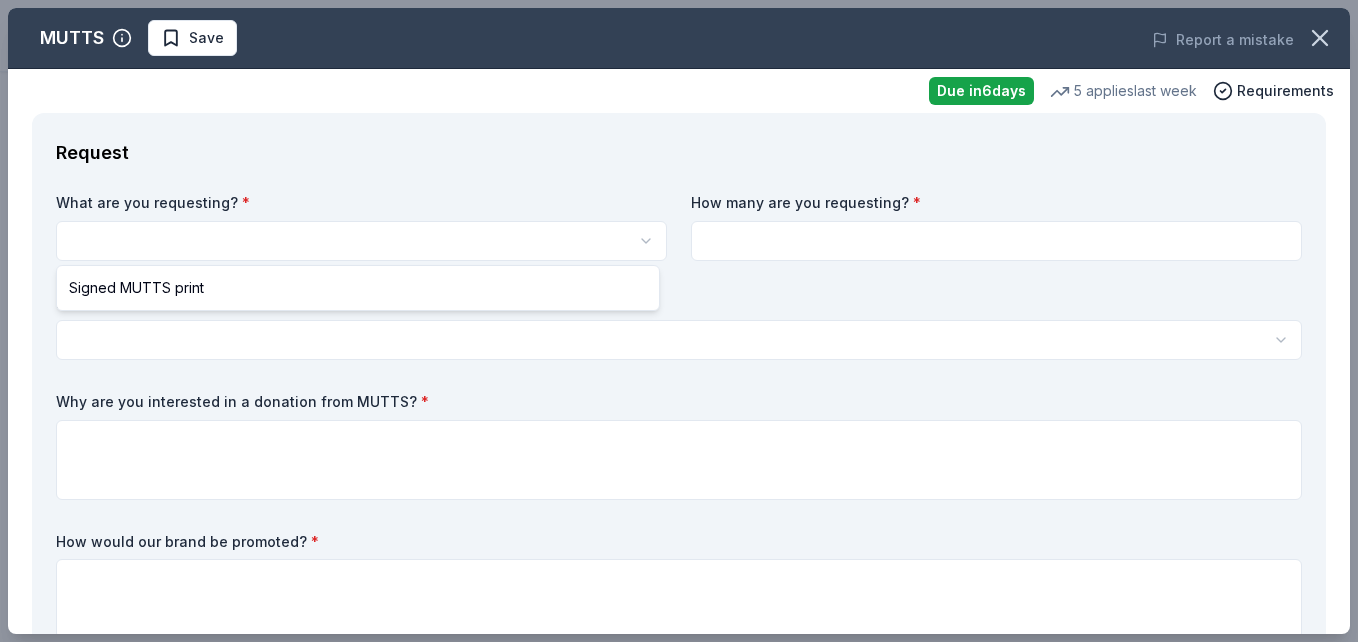 select on "Signed MUTTS print" 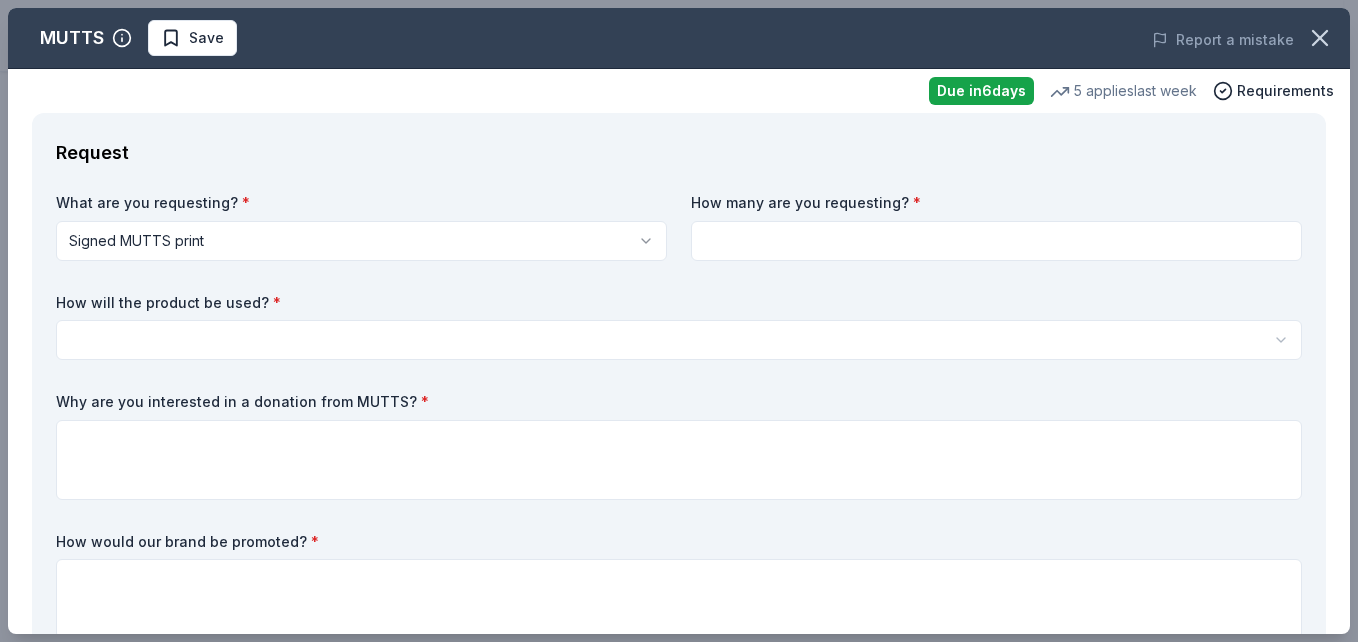 click at bounding box center [996, 241] 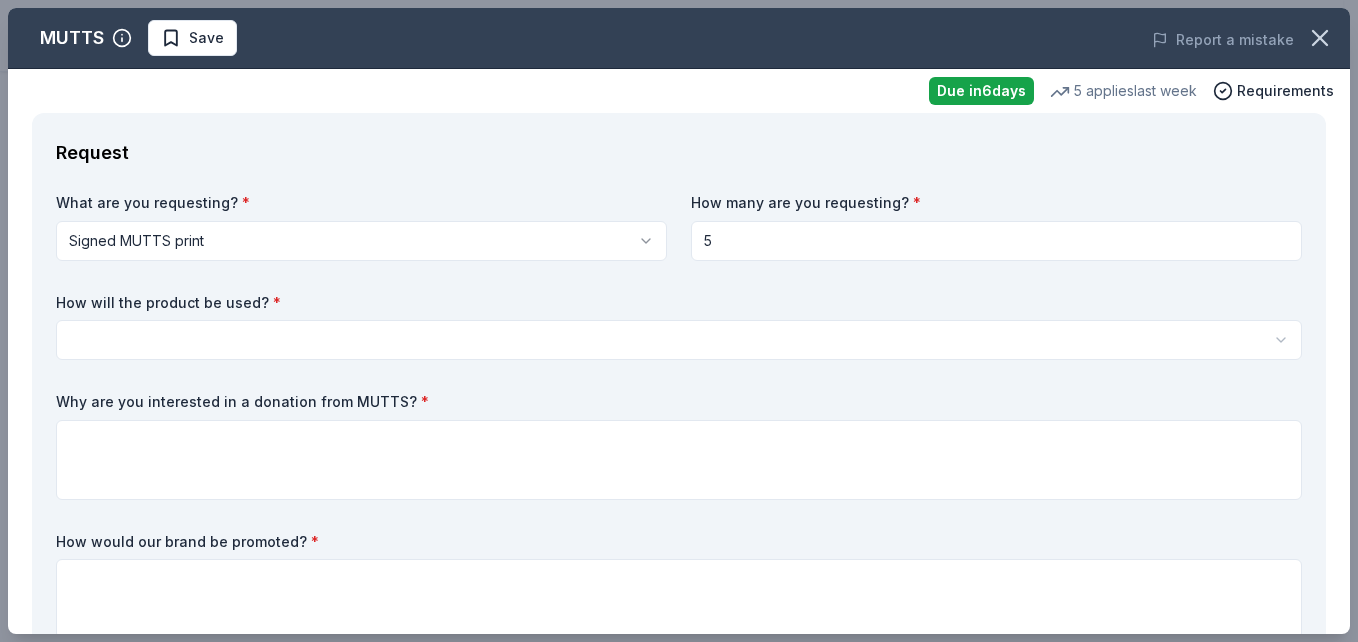 type on "5" 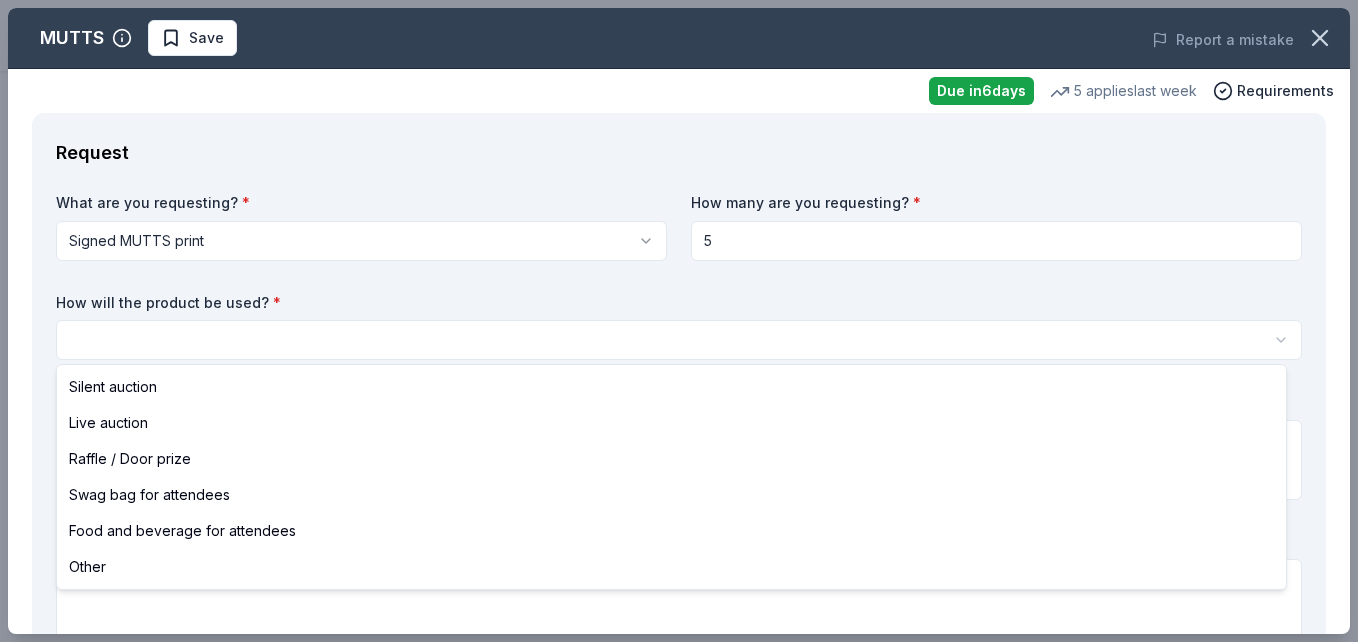 click on "Annual Gala Save Apply Due in 6 days Share MUTTS New 5 applies last week 7% approval rate $ 125 donation value Share Donating in all states MUTTS.com is the online home for [NAME]'s MUTTS comic strip, which follows the heartwarming adventures of Earl the dog, Mooch the cat, and an endearing cast of animal and human pals. Team MUTTS aims to inspire compassion for all living beings through uplifting content, meaningful collaborations, and animal-friendly gifts such as artwork, books, apparel, home goods, and more. What they donate Signed MUTTS print Auction & raffle Donation can be shipped to you You may receive donations every year Who they donate to Preferred 501c3 organizations such as animal shelters, rescue and wildlife groups, and other select organizations that support the well-being of animals. Animals 501(c)(3) required Ineligible Political Religious Individuals For profit Due in 6 days Apply Save Application takes 10 min Usually responds in a few weeks Updated 16 days ago" at bounding box center (679, 321) 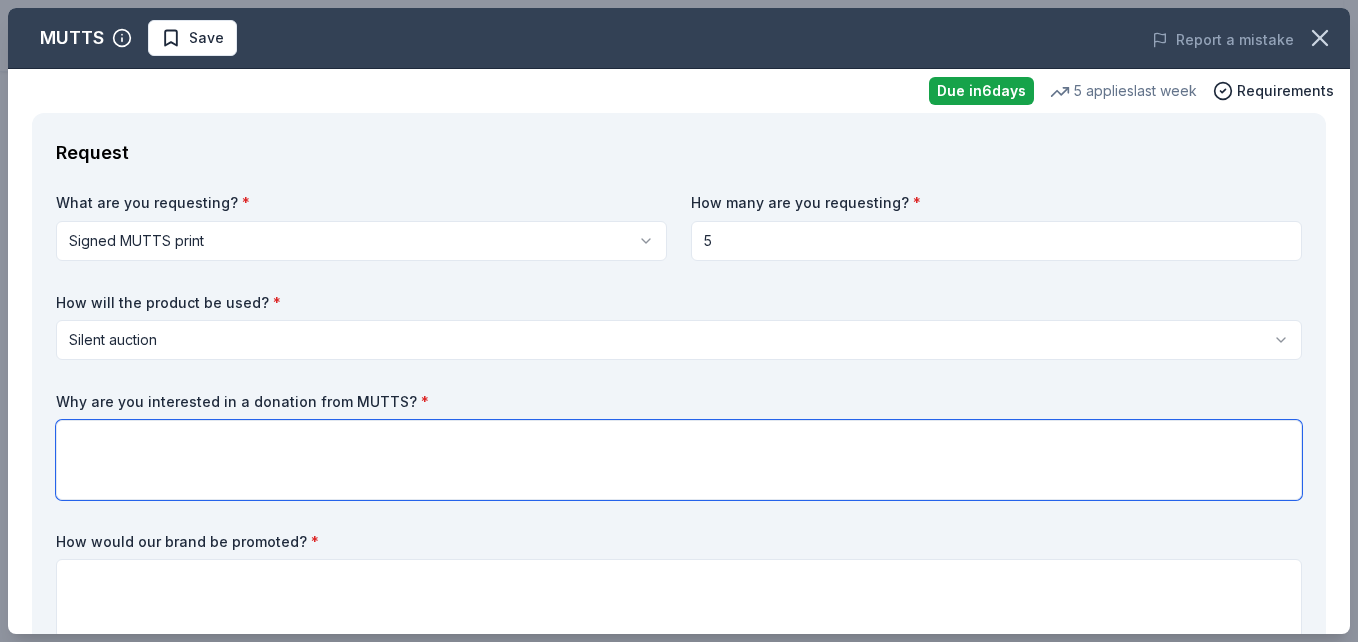 click at bounding box center [679, 460] 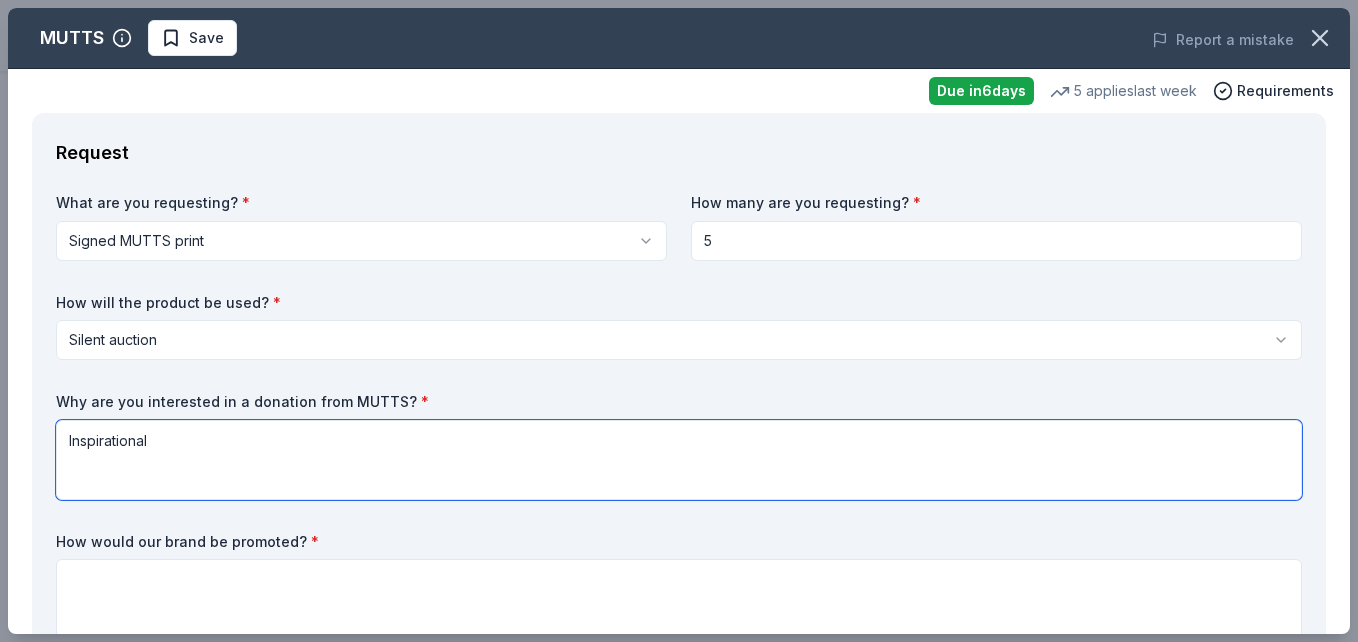 type on "Inspirational" 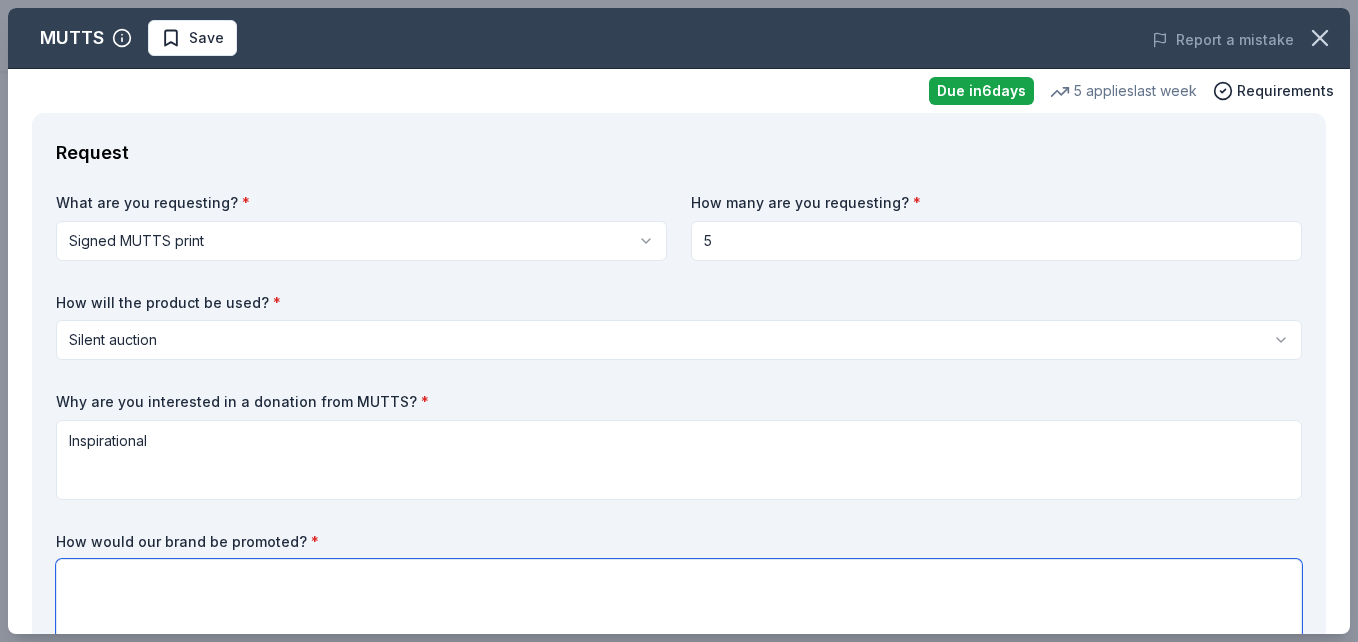click at bounding box center [679, 599] 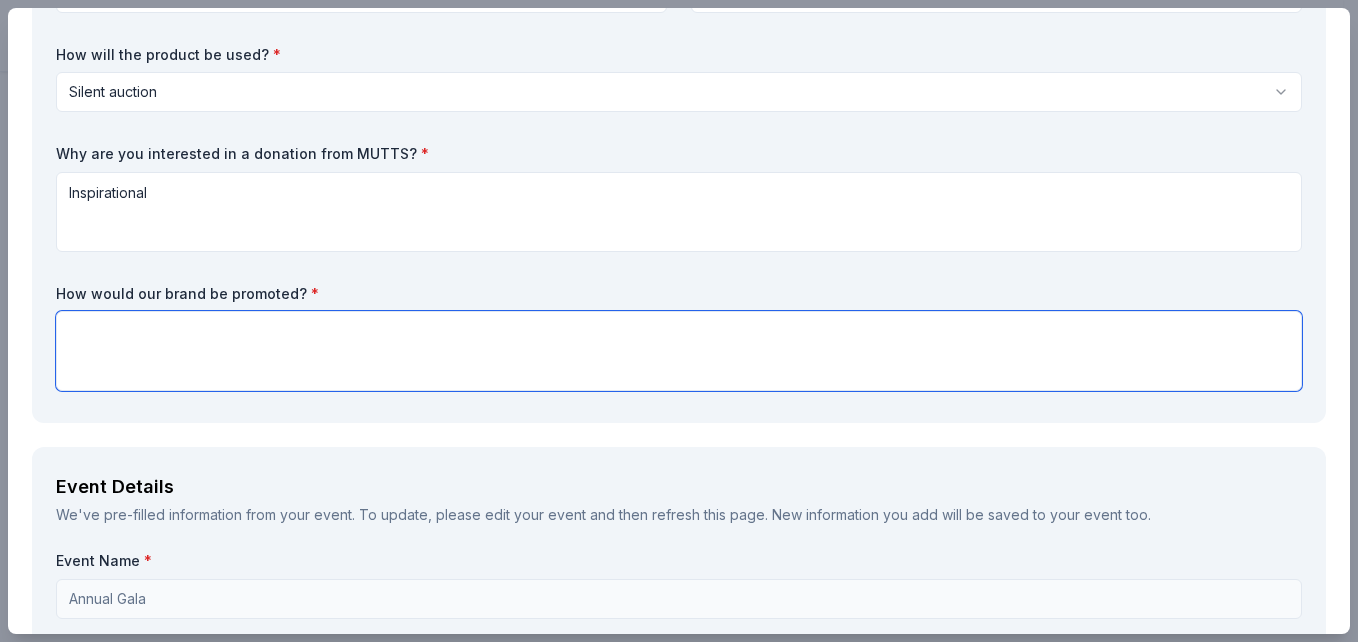 scroll, scrollTop: 300, scrollLeft: 0, axis: vertical 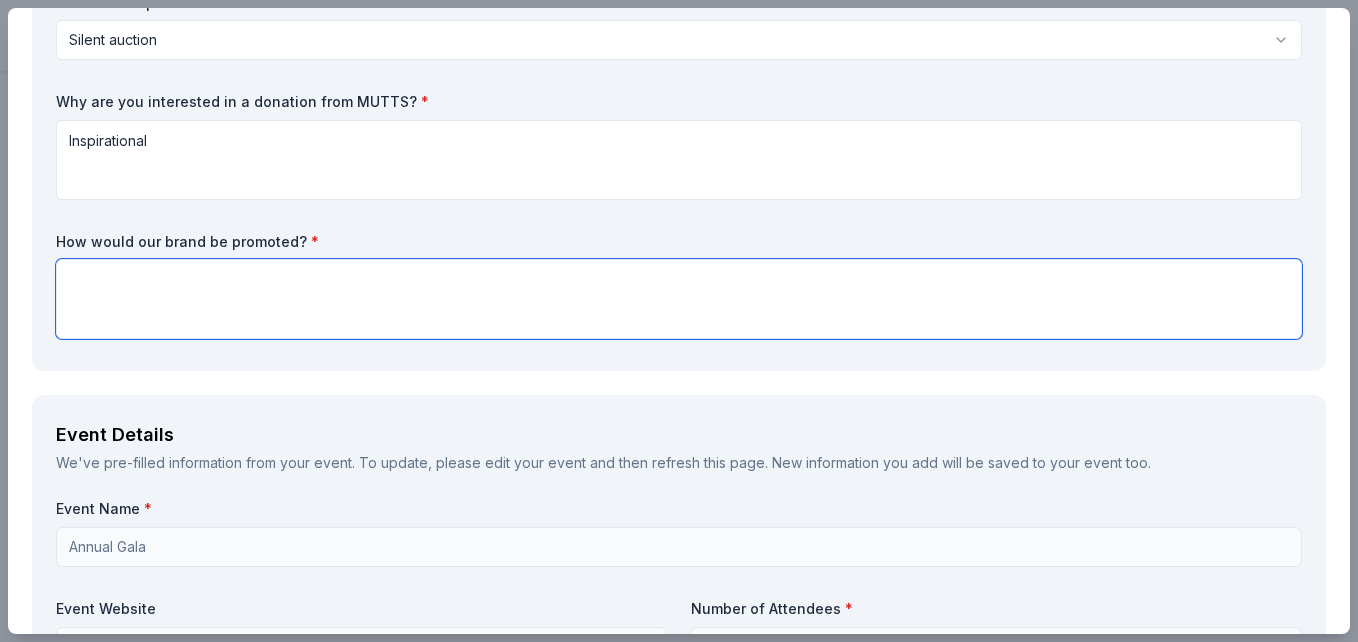 paste on "This is for our Annual Gala, which is our main fundraiser for the year.
This will be displayed in our Silent Auction as well as an oral presentation. Also, a shout out on our website and social media." 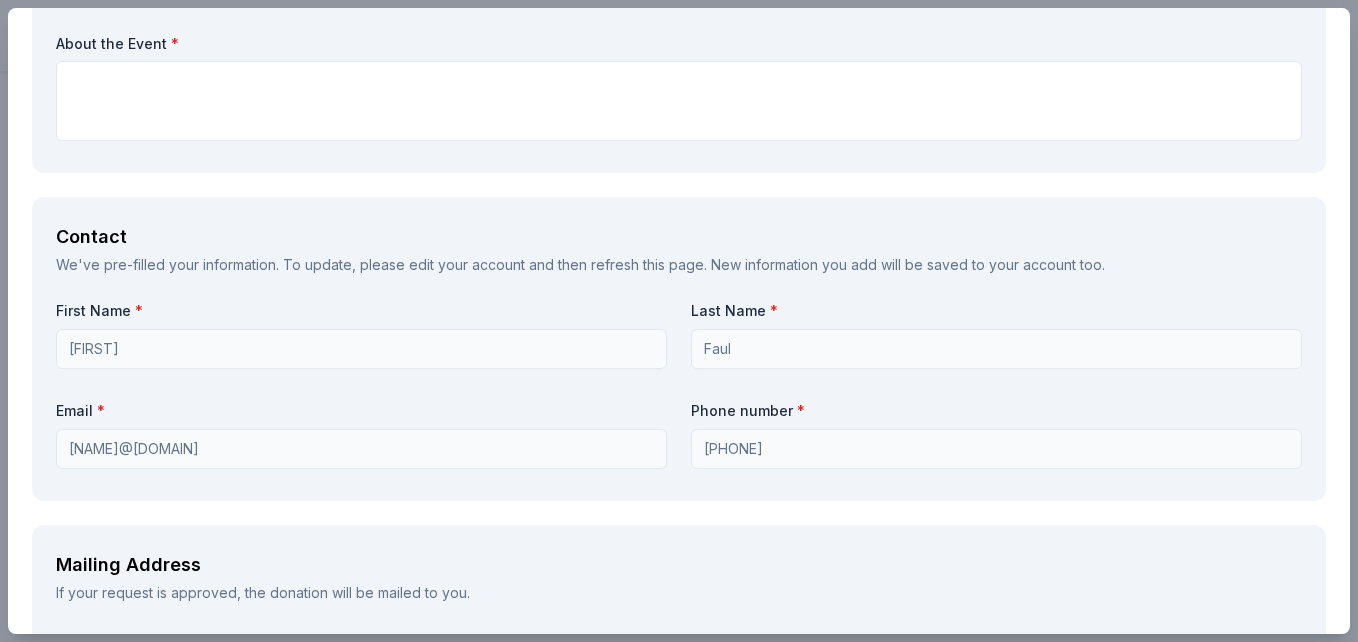 scroll, scrollTop: 1300, scrollLeft: 0, axis: vertical 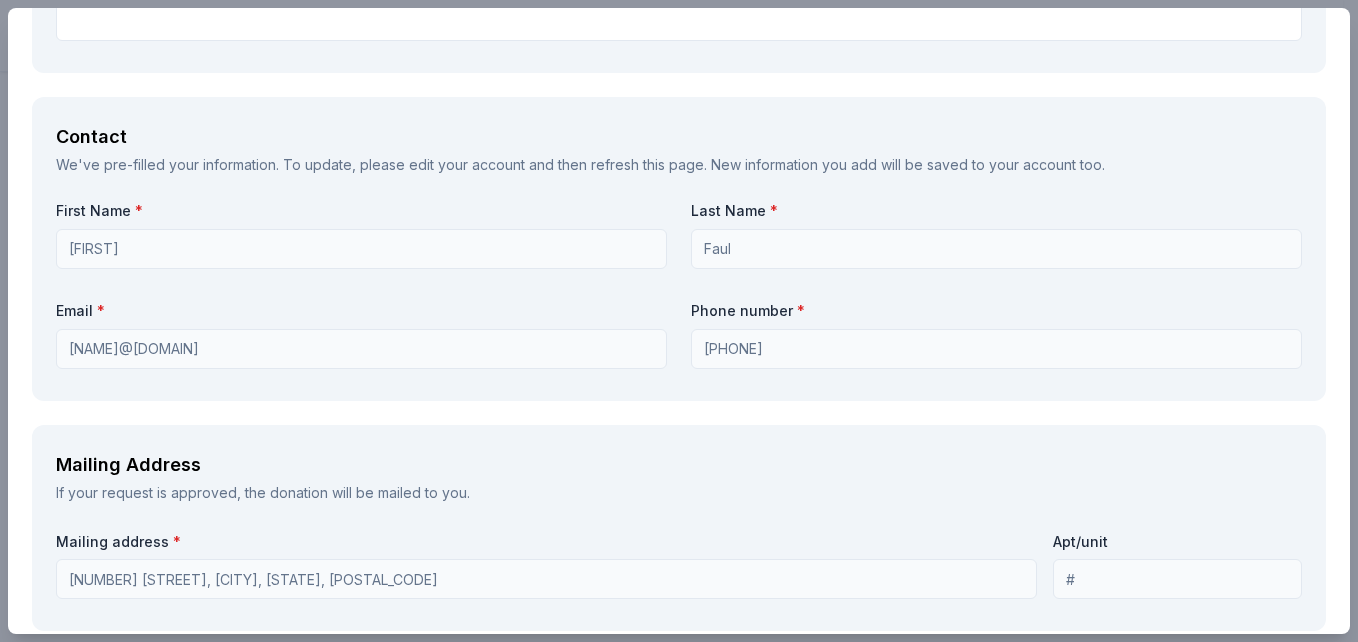 type on "This is for our Annual Gala, which is our main fundraiser for the year.
This will be displayed in our Silent Auction as well as an oral presentation. Also, a shout out on our website and social media." 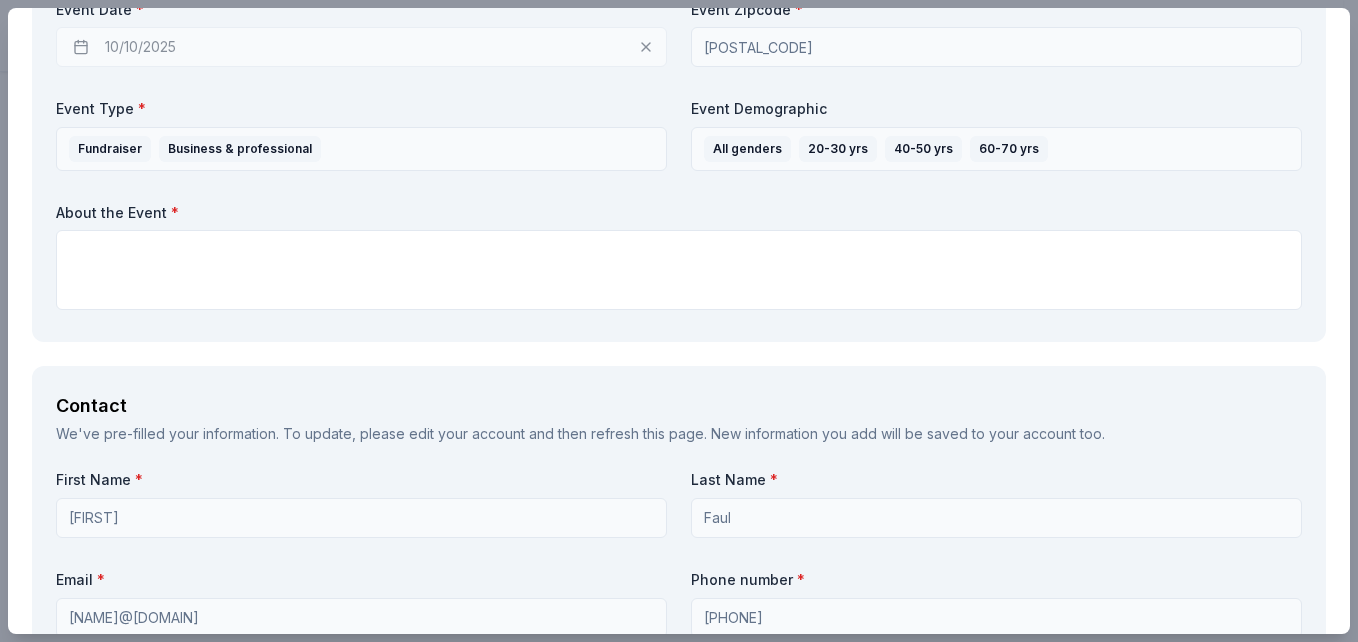 scroll, scrollTop: 1000, scrollLeft: 0, axis: vertical 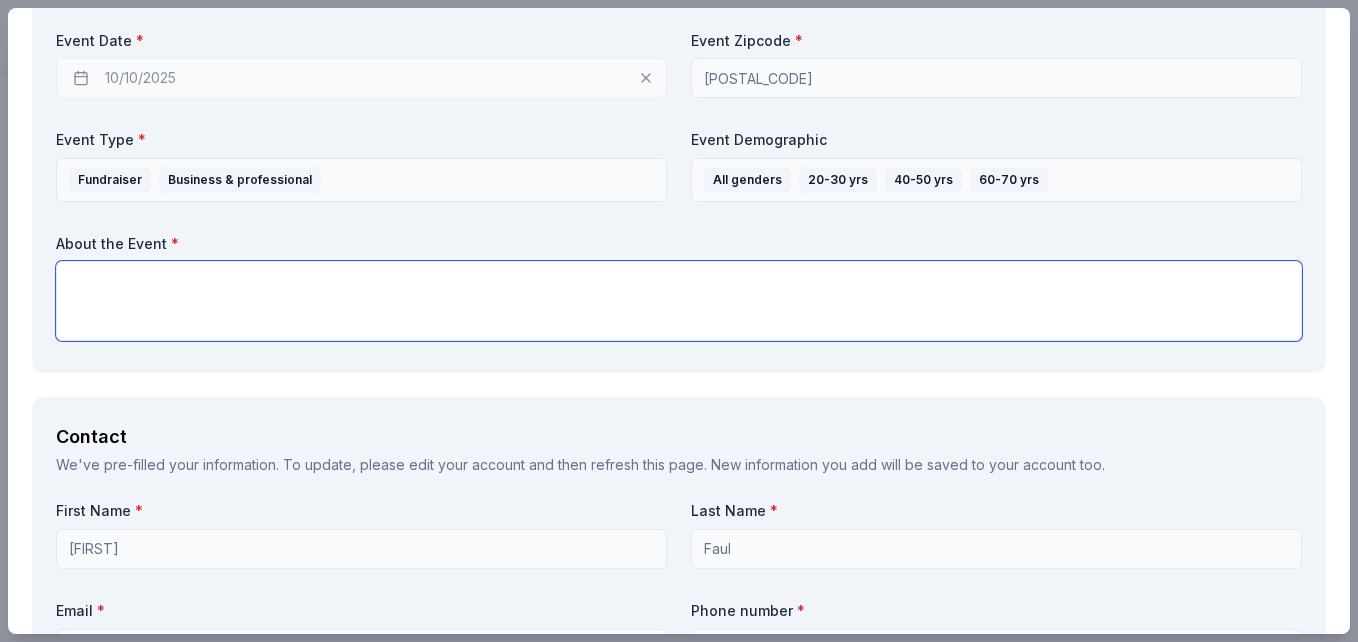 click at bounding box center [679, 301] 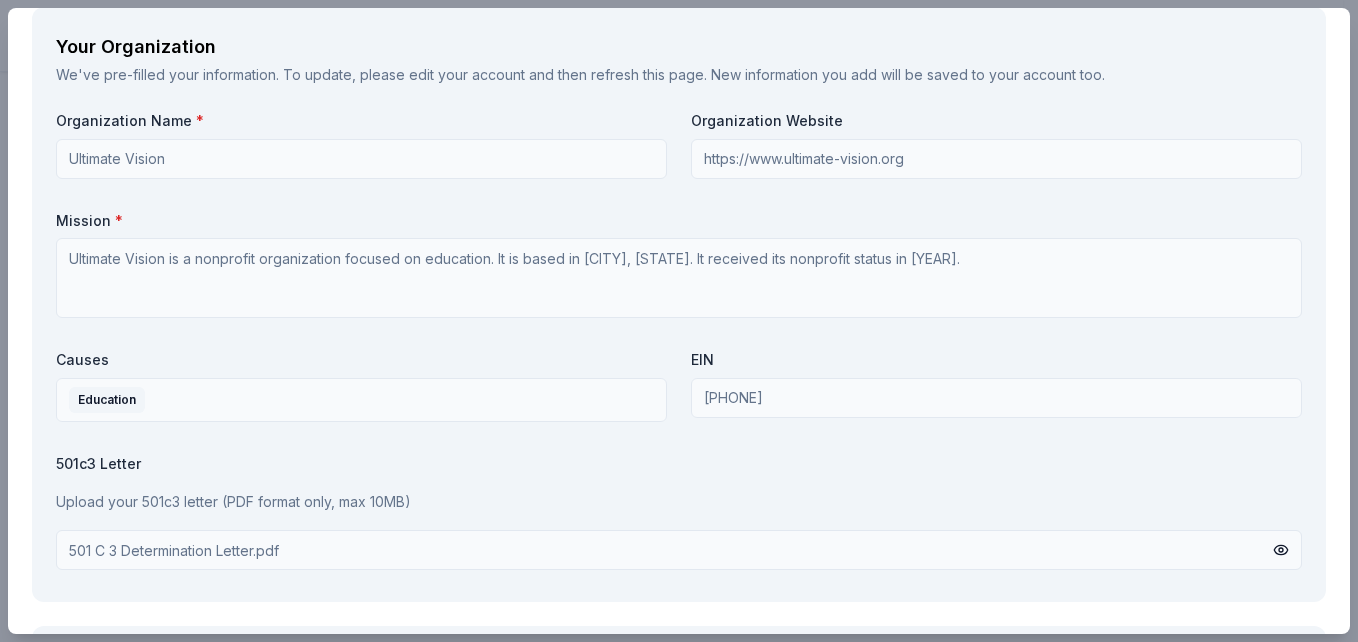 scroll, scrollTop: 2200, scrollLeft: 0, axis: vertical 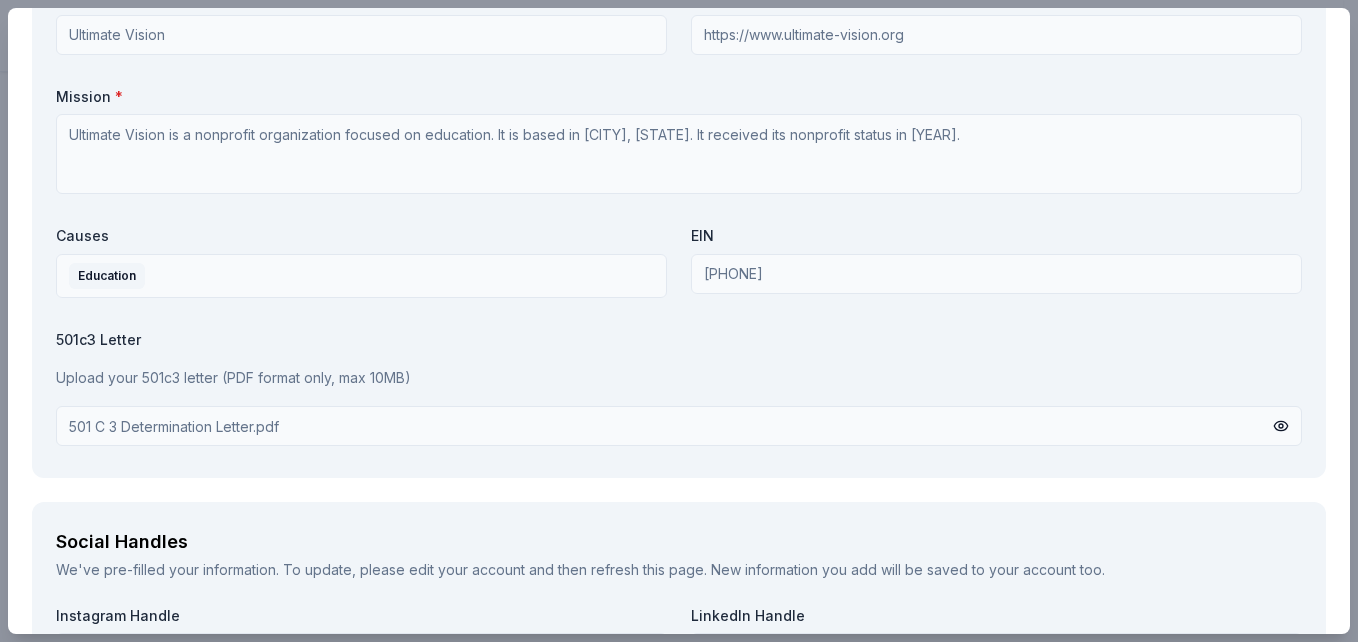 type on "Ultimate Vision is on a mission to INSPIRE MEASURABLE ACTS of COMPASSION and KINDNESS in communities around the world. Communities that you work in, and your children walk, play and engage in. In school, business, allowing us to Educate, Motivate, and Inspire, meeting you at your greatest need. Through his gift of sight loss, [NAME] teaches schools, businesses, and non-profits to navigate and lead through adversity.
I’m reaching out to invite you to partner with Ultimate Vision in making a lasting, generational
impact.
Your support allows us to continue inspiring students, fostering inclusion, and
empowering future leaders in schools and communities." 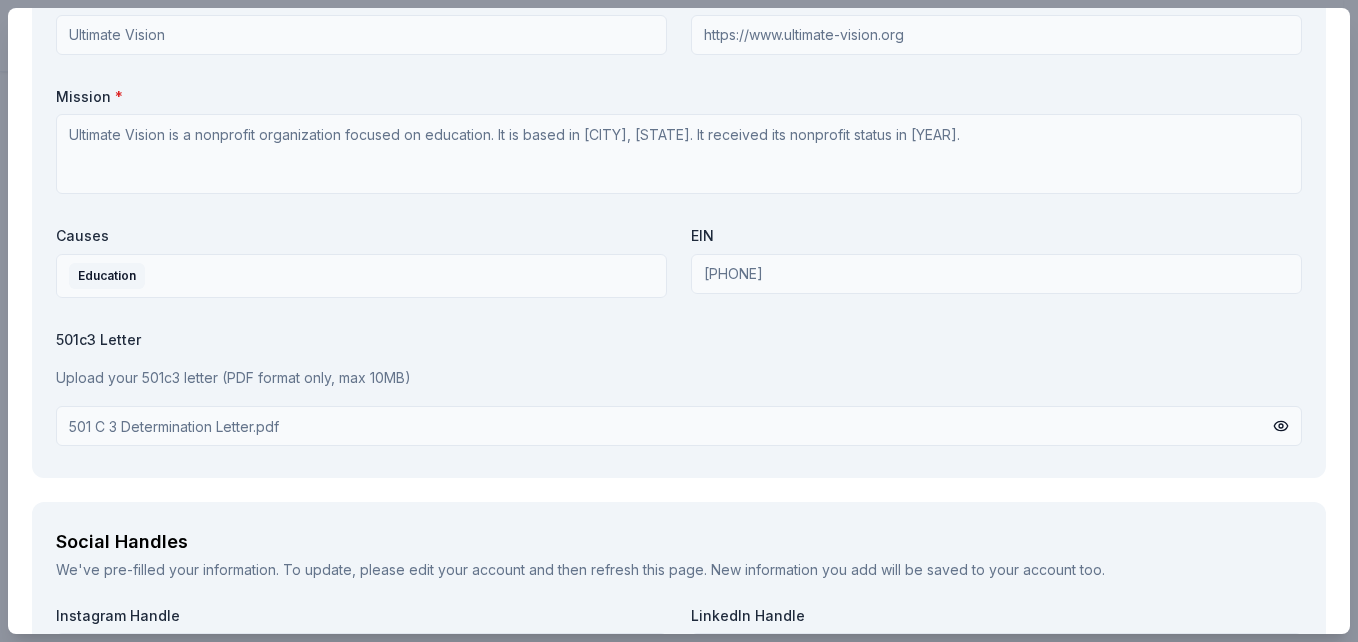 click on "501 C 3 Determination Letter.pdf" at bounding box center (174, 426) 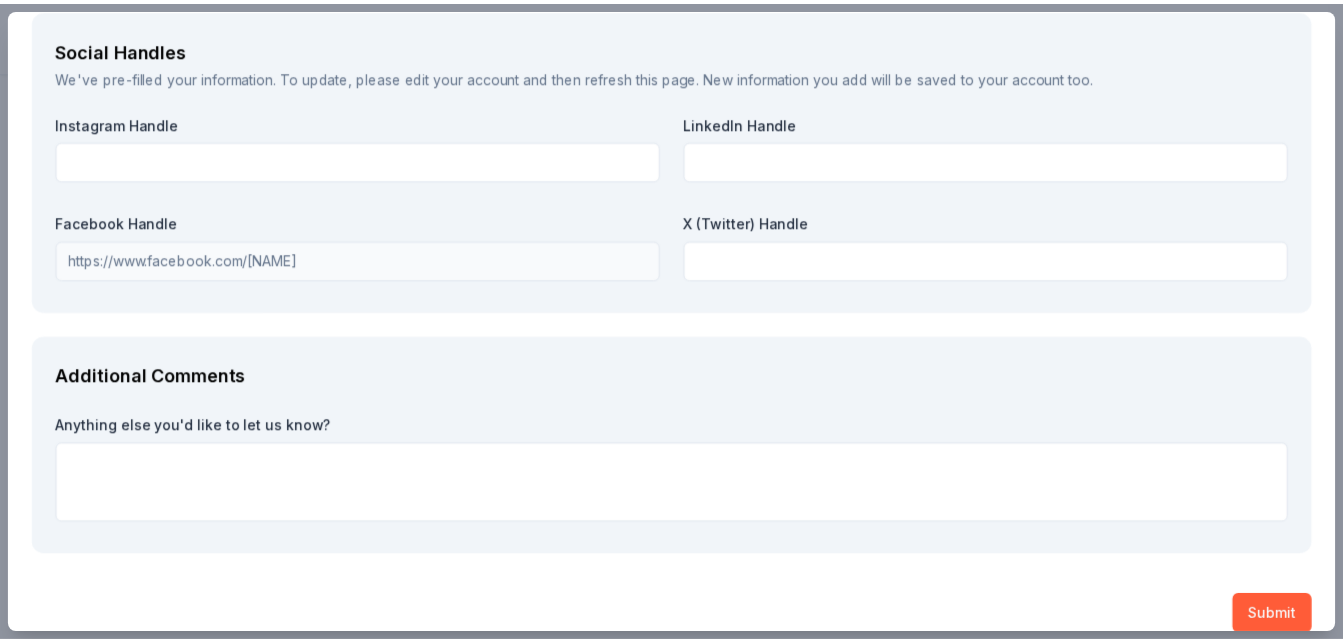 scroll, scrollTop: 2718, scrollLeft: 0, axis: vertical 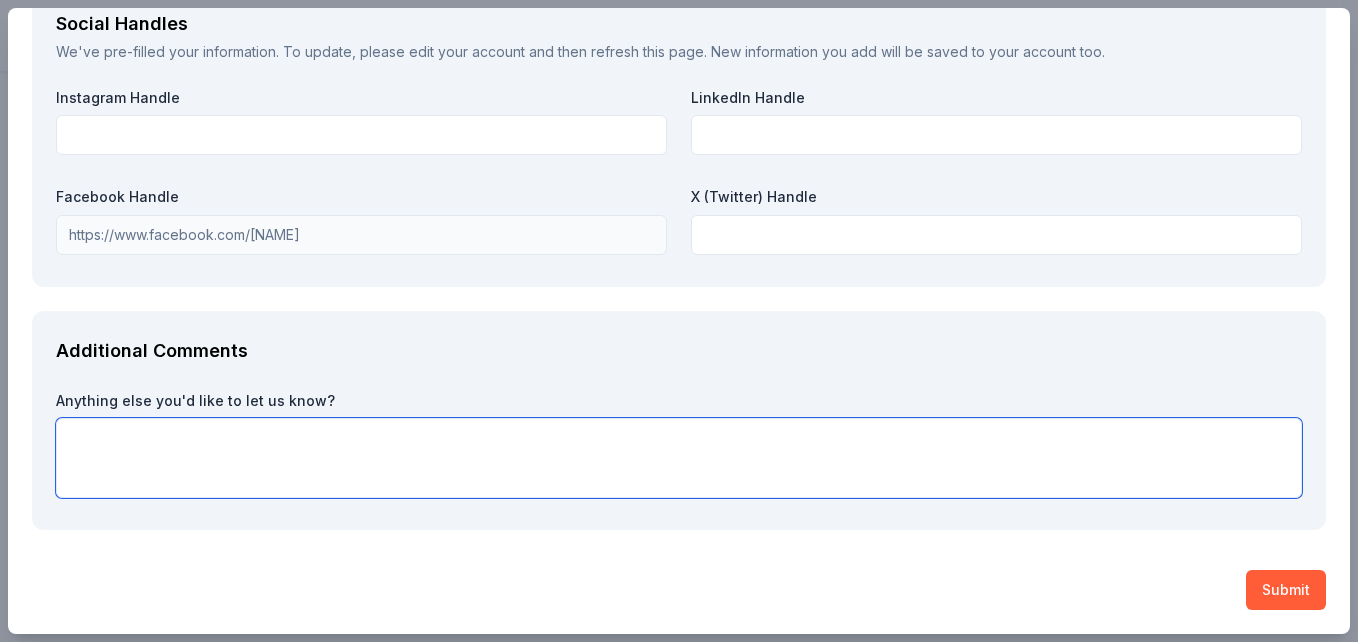 click at bounding box center (679, 458) 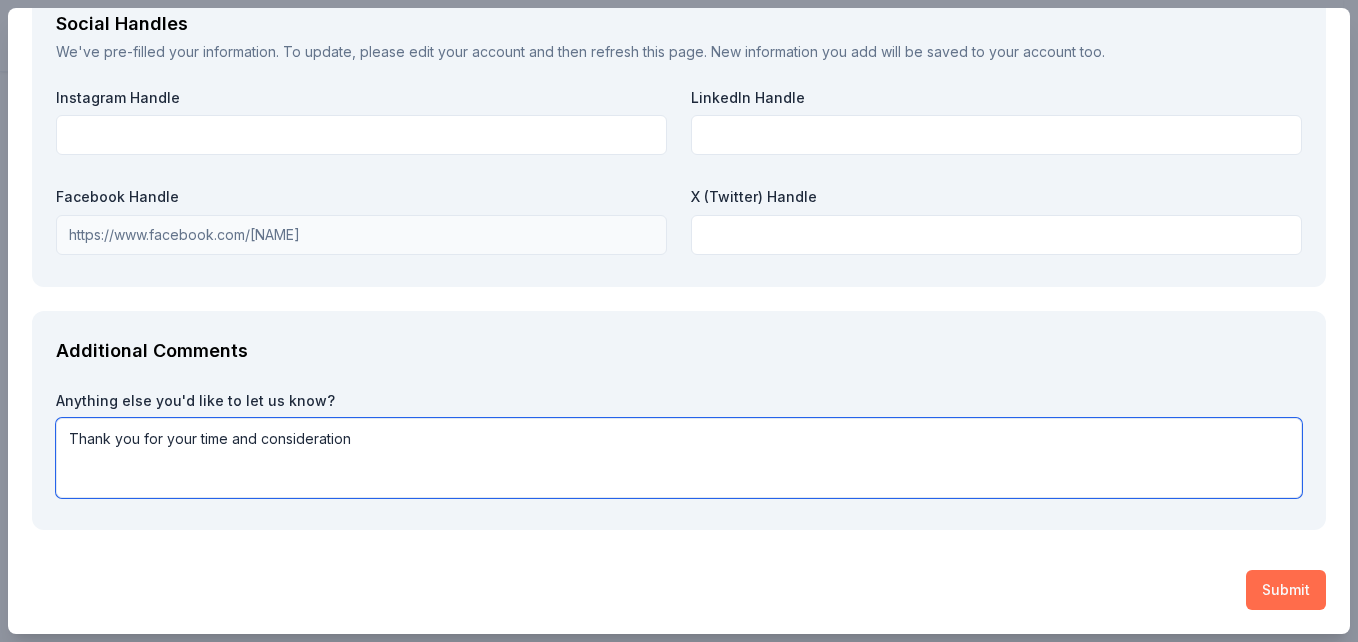 type on "Thank you for your time and consideration" 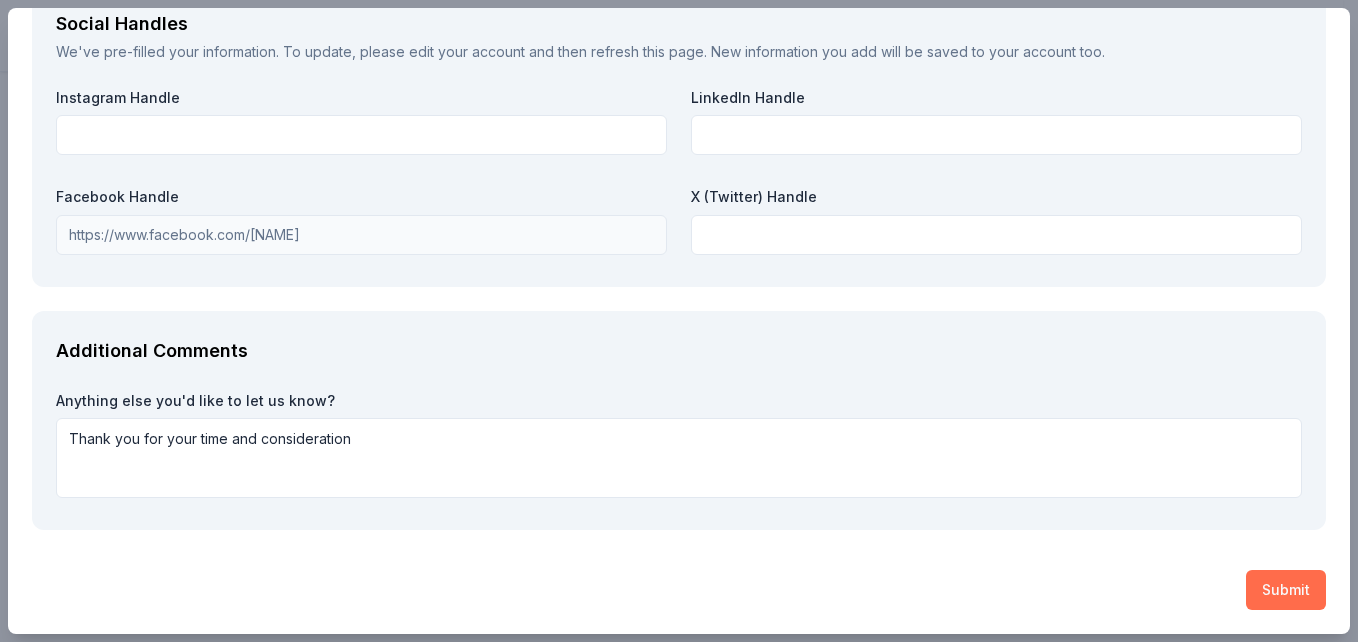 click on "Submit" at bounding box center (1286, 590) 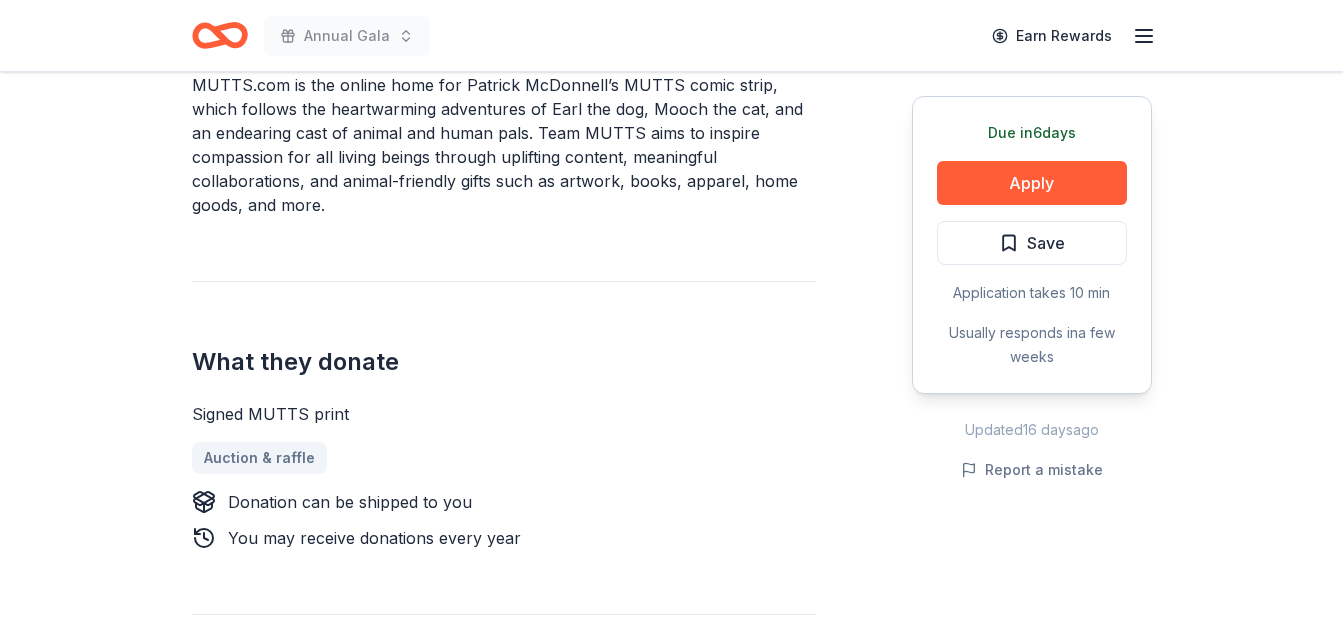 scroll, scrollTop: 700, scrollLeft: 0, axis: vertical 